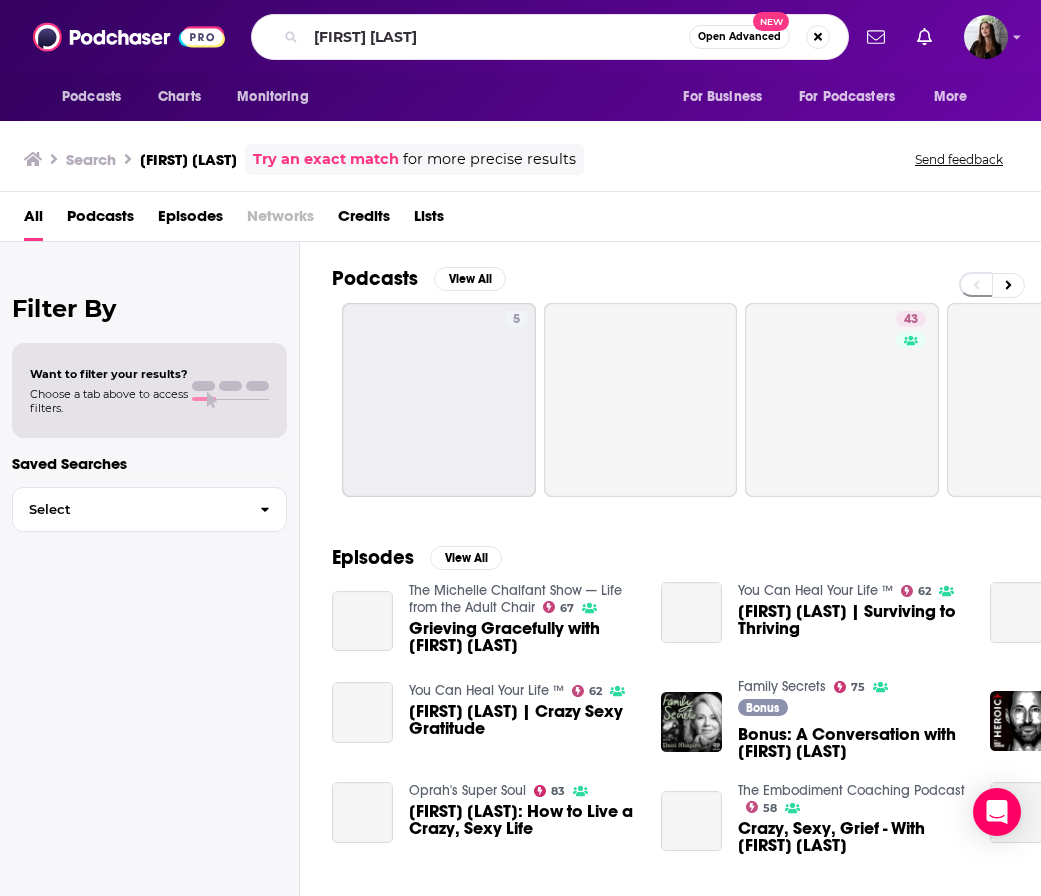 scroll, scrollTop: 0, scrollLeft: 0, axis: both 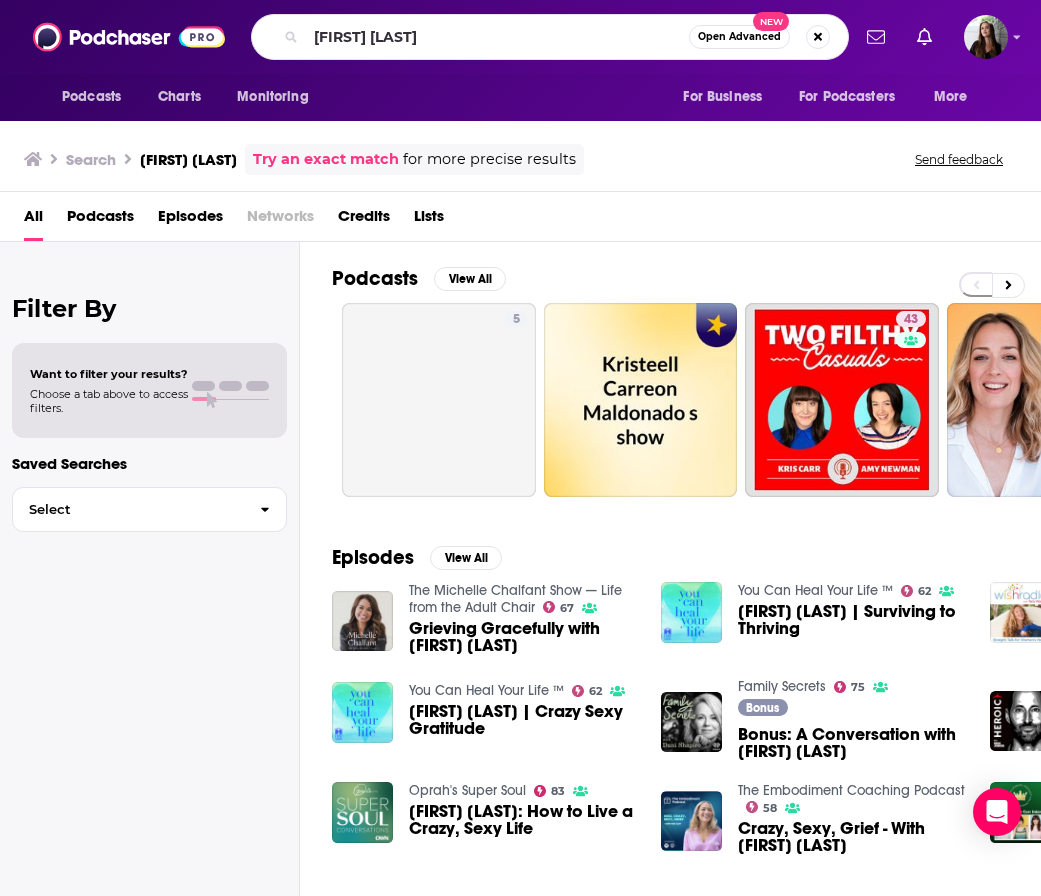 click on "[FIRST] [LAST]" at bounding box center (497, 37) 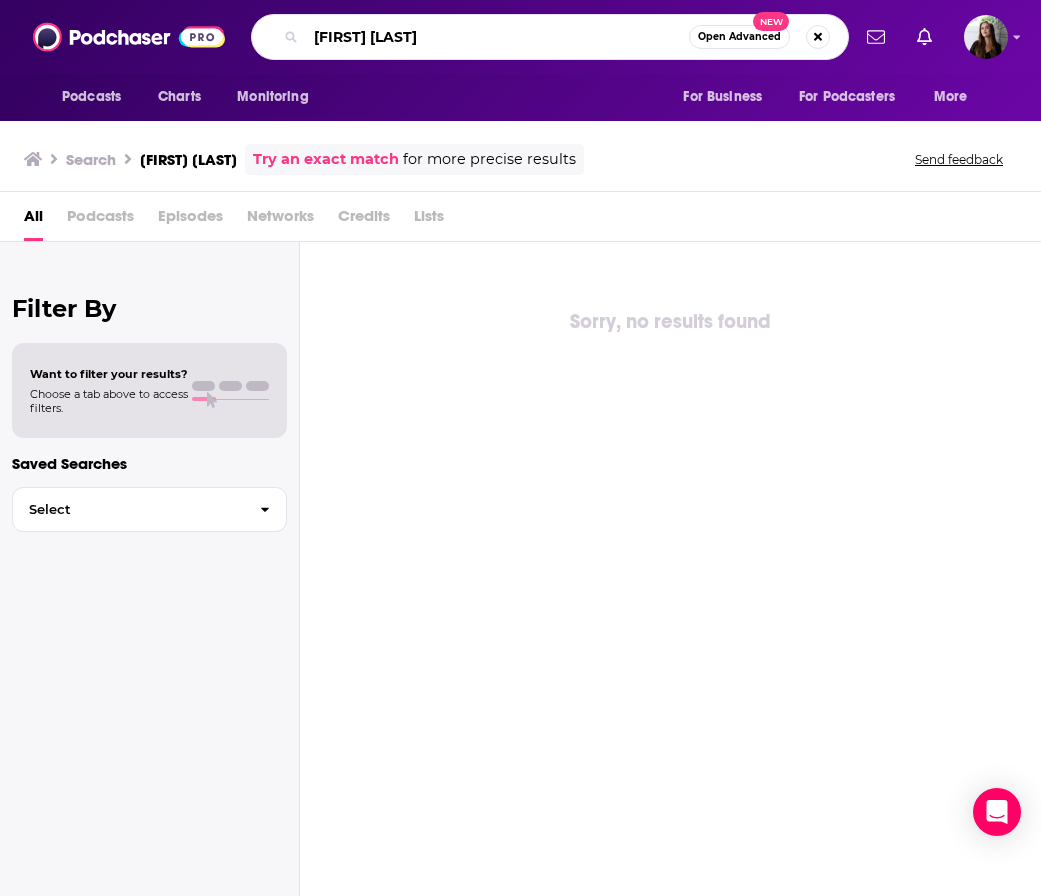 click on "[FIRST] [LAST]" at bounding box center [497, 37] 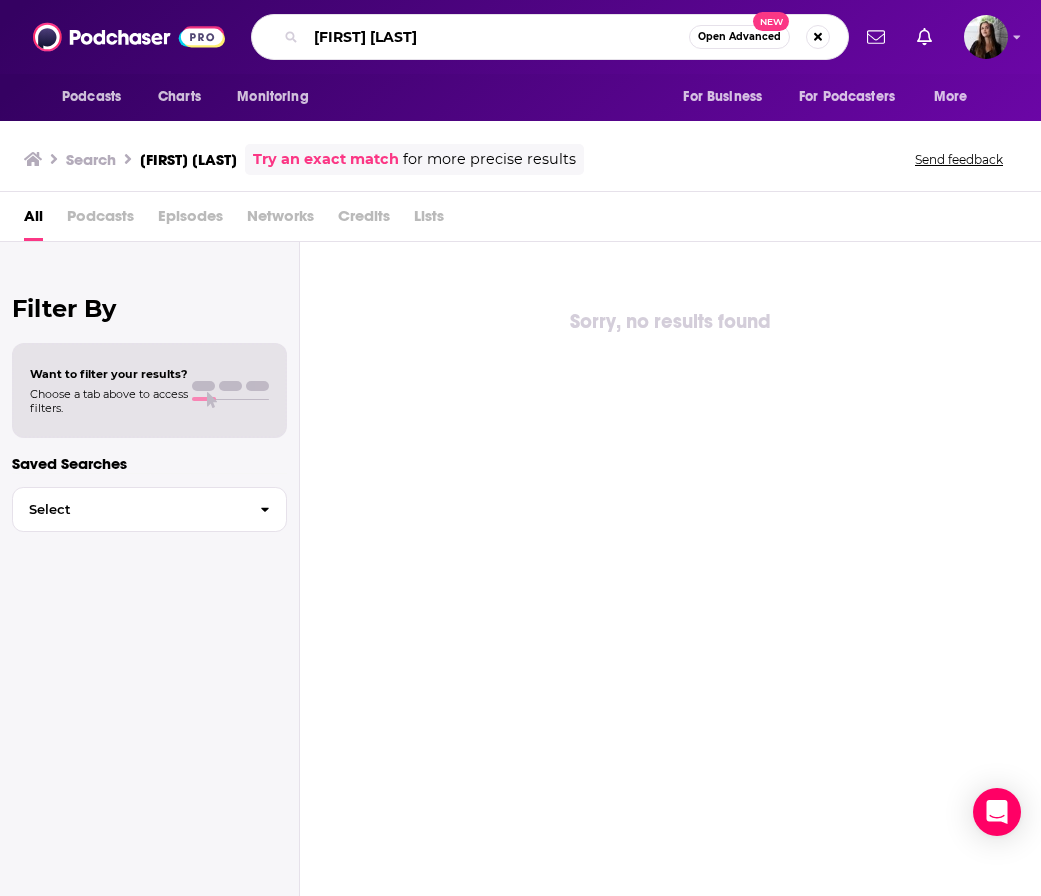 type on "[FIRST] [LAST]" 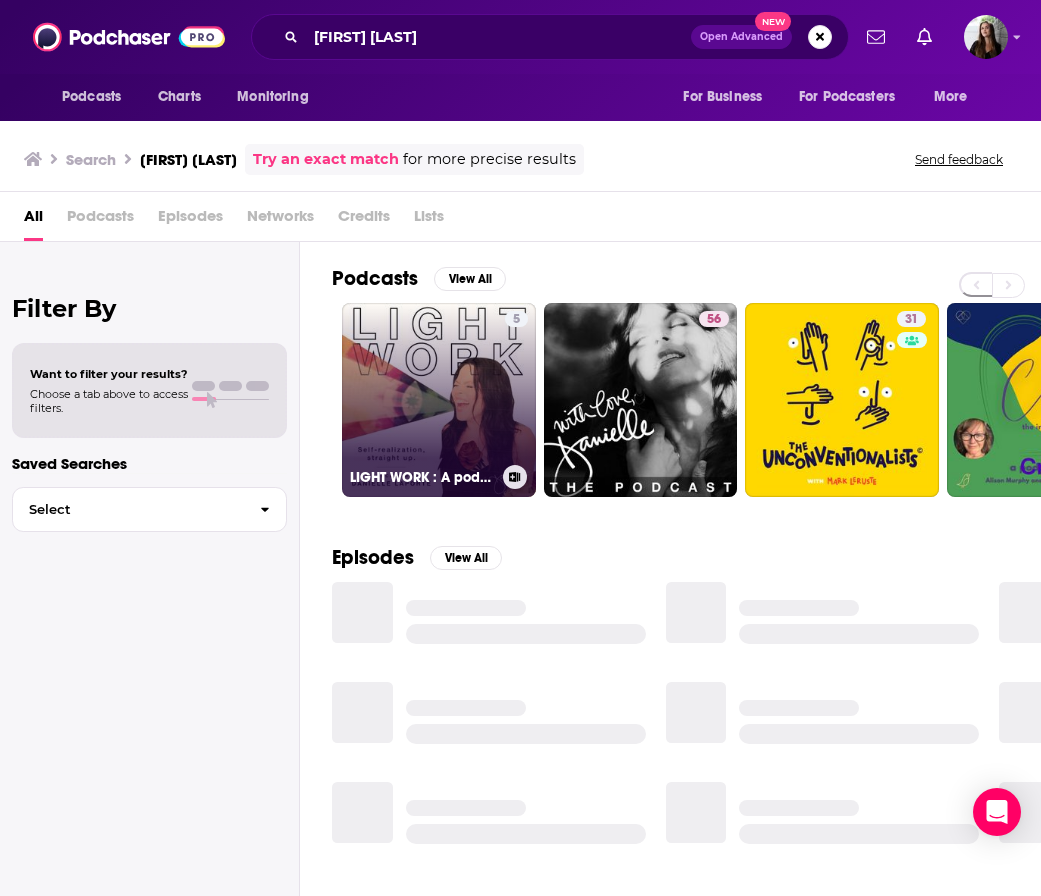 click on "[NUMBER] LIGHT WORK : A podcast with Desire Map author, [FIRST] [LAST]" at bounding box center [439, 400] 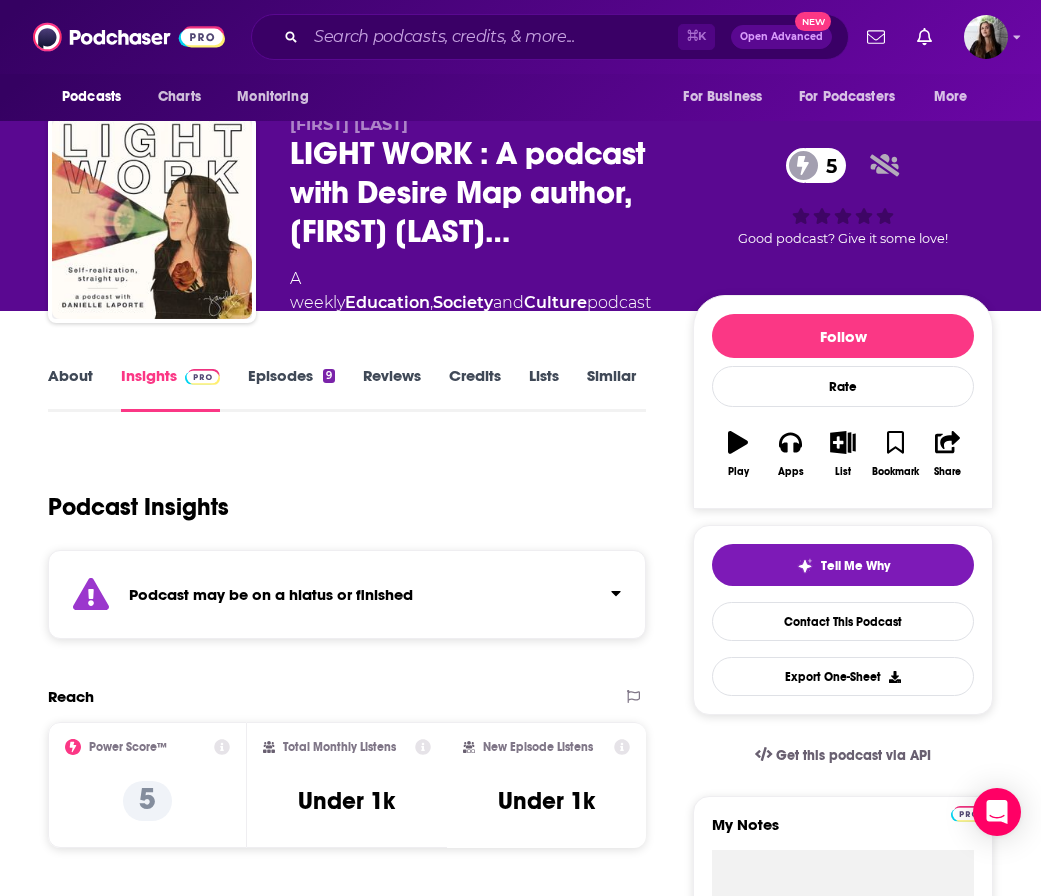 scroll, scrollTop: 20, scrollLeft: 0, axis: vertical 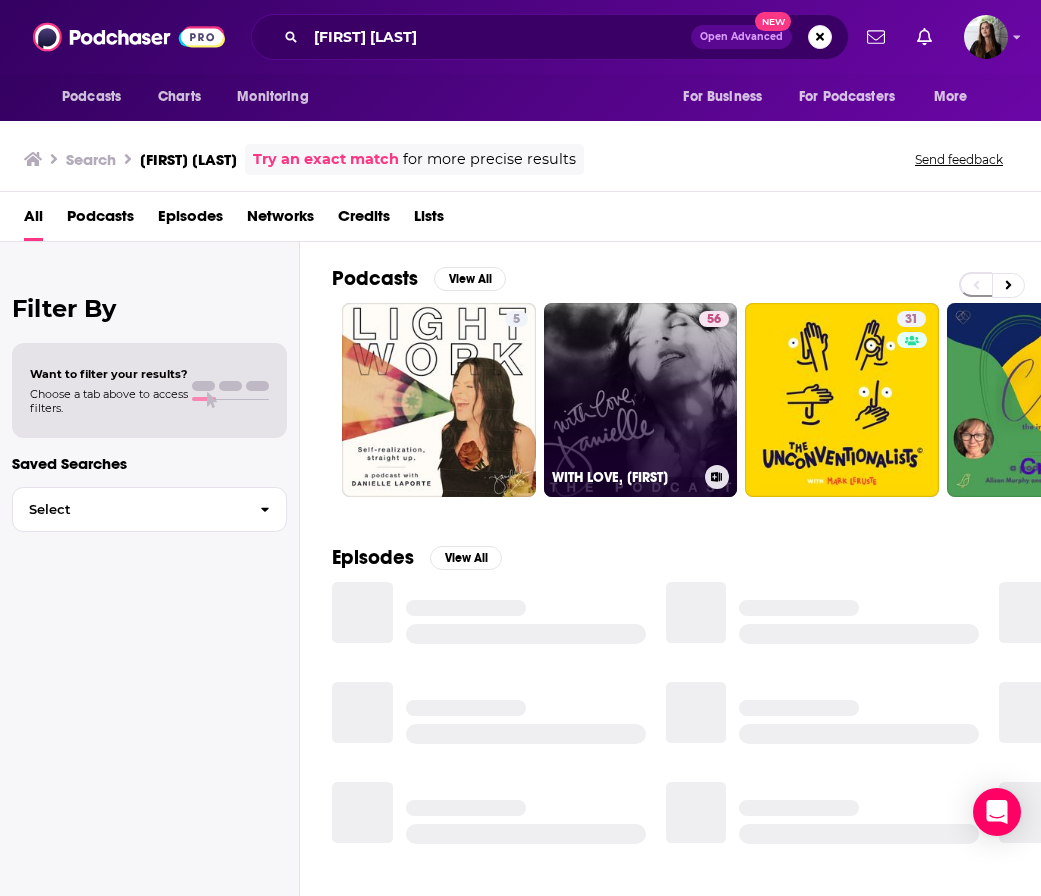 click on "[NUMBER] WITH LOVE, [FIRST]" at bounding box center [641, 400] 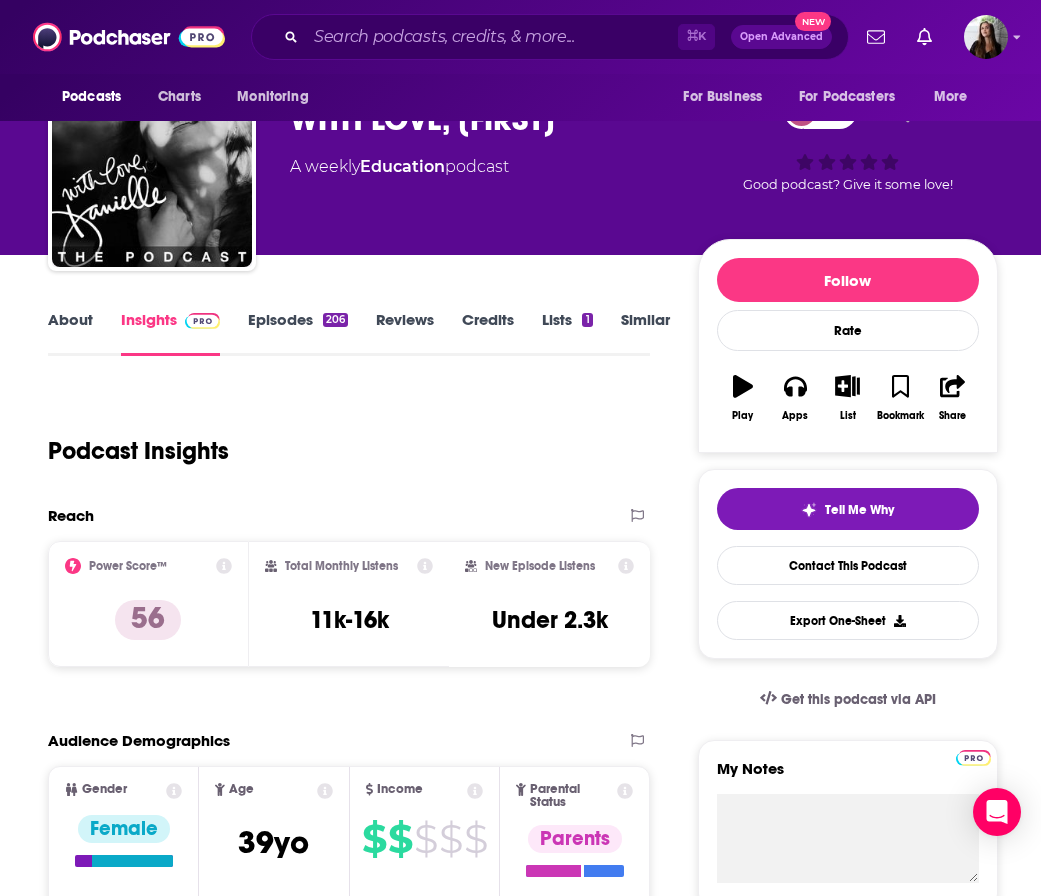 scroll, scrollTop: 77, scrollLeft: 0, axis: vertical 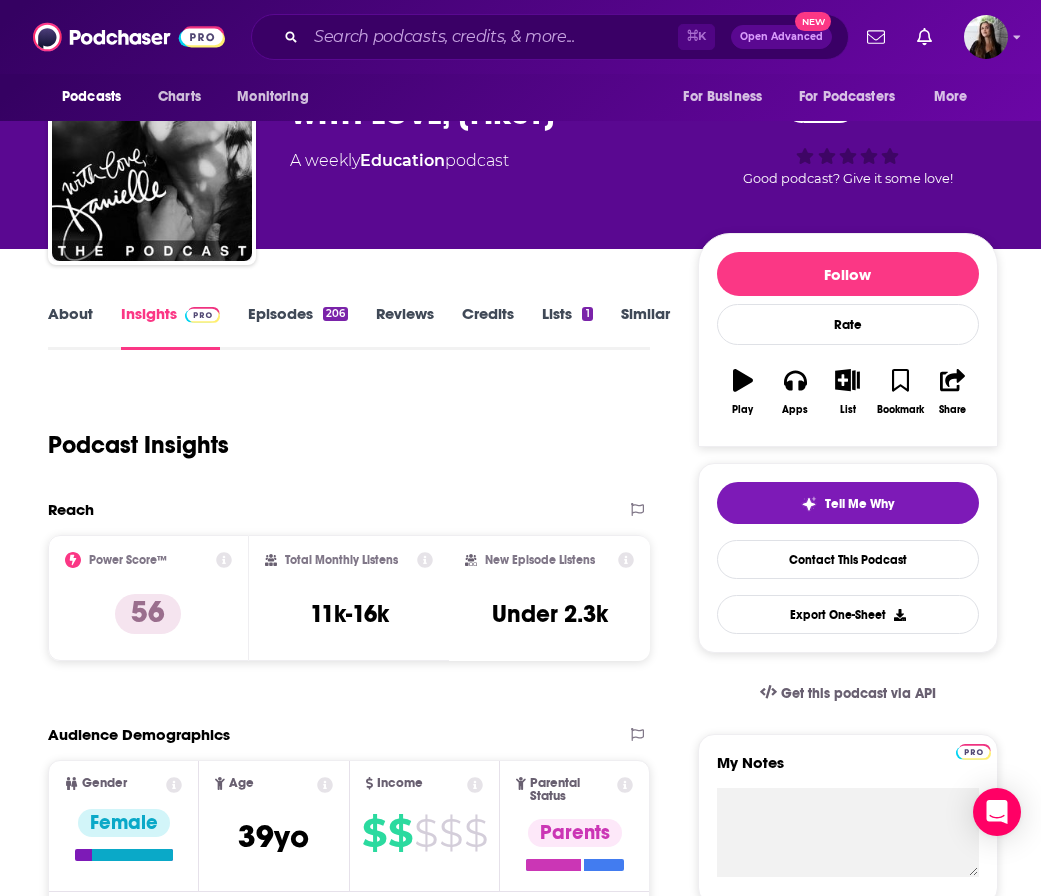 click on "Episodes 206" at bounding box center [298, 327] 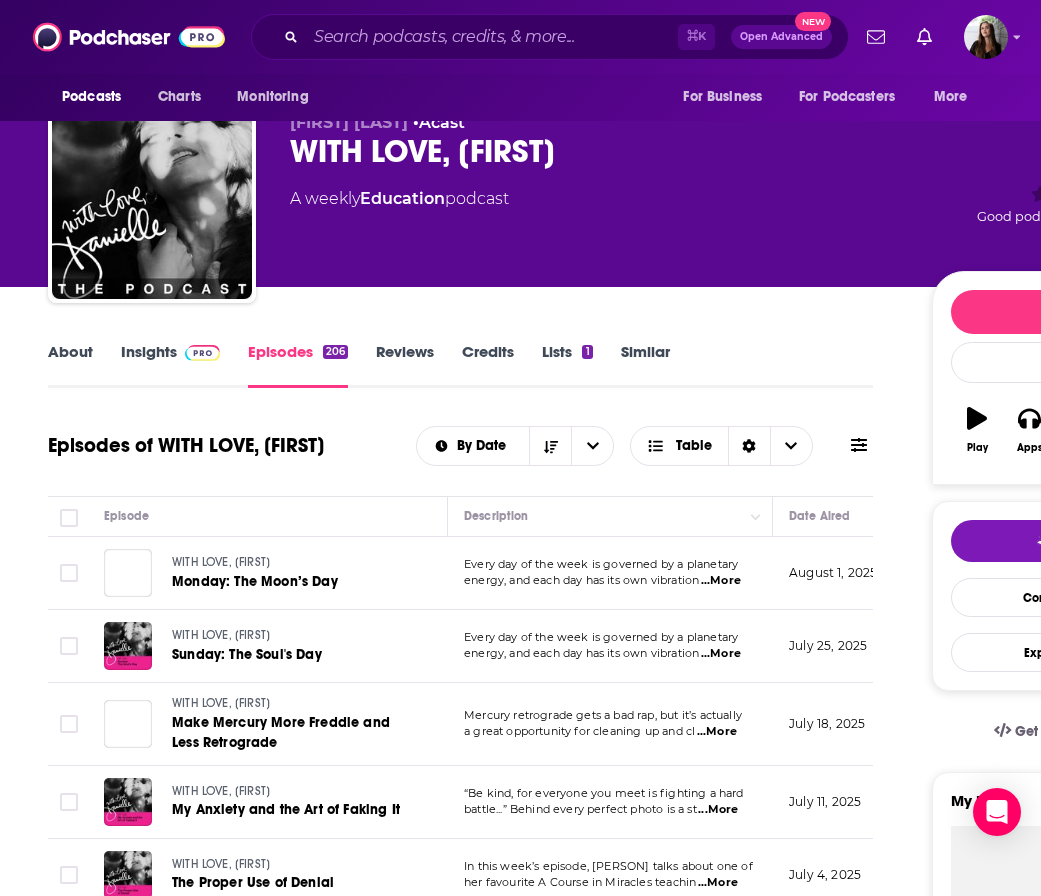 scroll, scrollTop: 38, scrollLeft: 0, axis: vertical 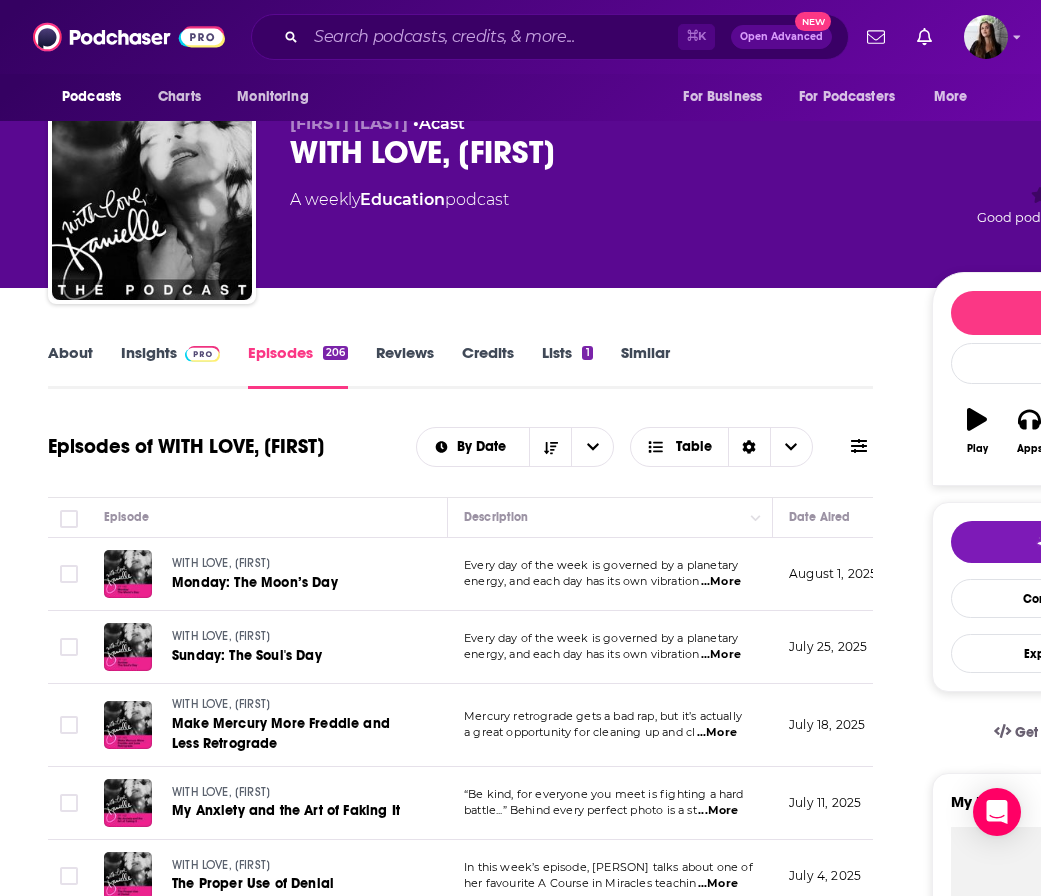 click on "Insights" at bounding box center [170, 366] 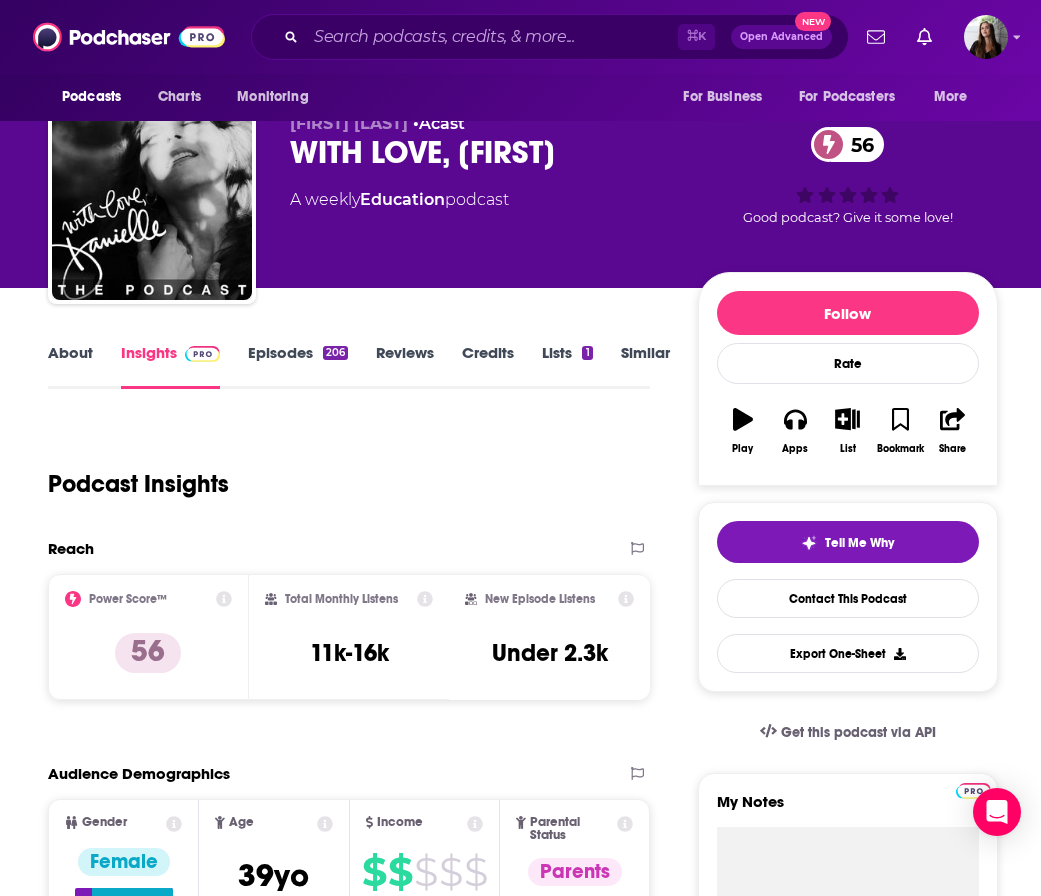 scroll, scrollTop: 0, scrollLeft: 0, axis: both 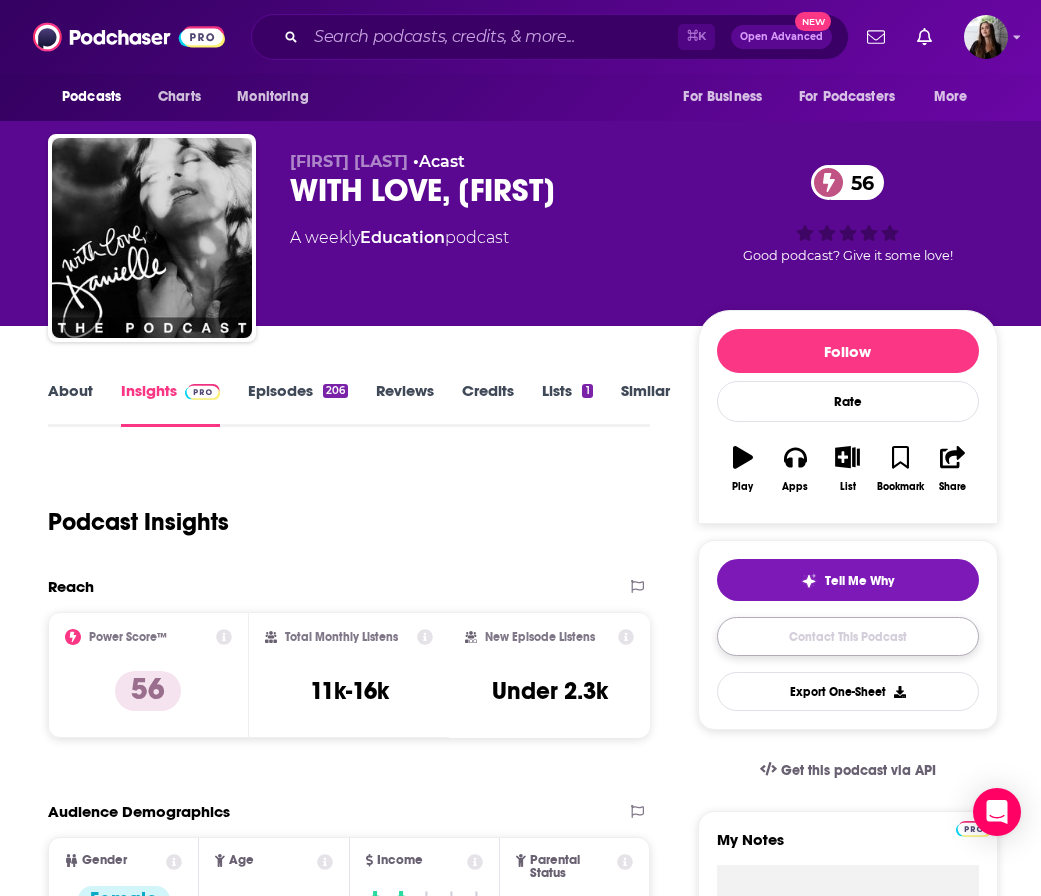 click on "Contact This Podcast" at bounding box center [848, 636] 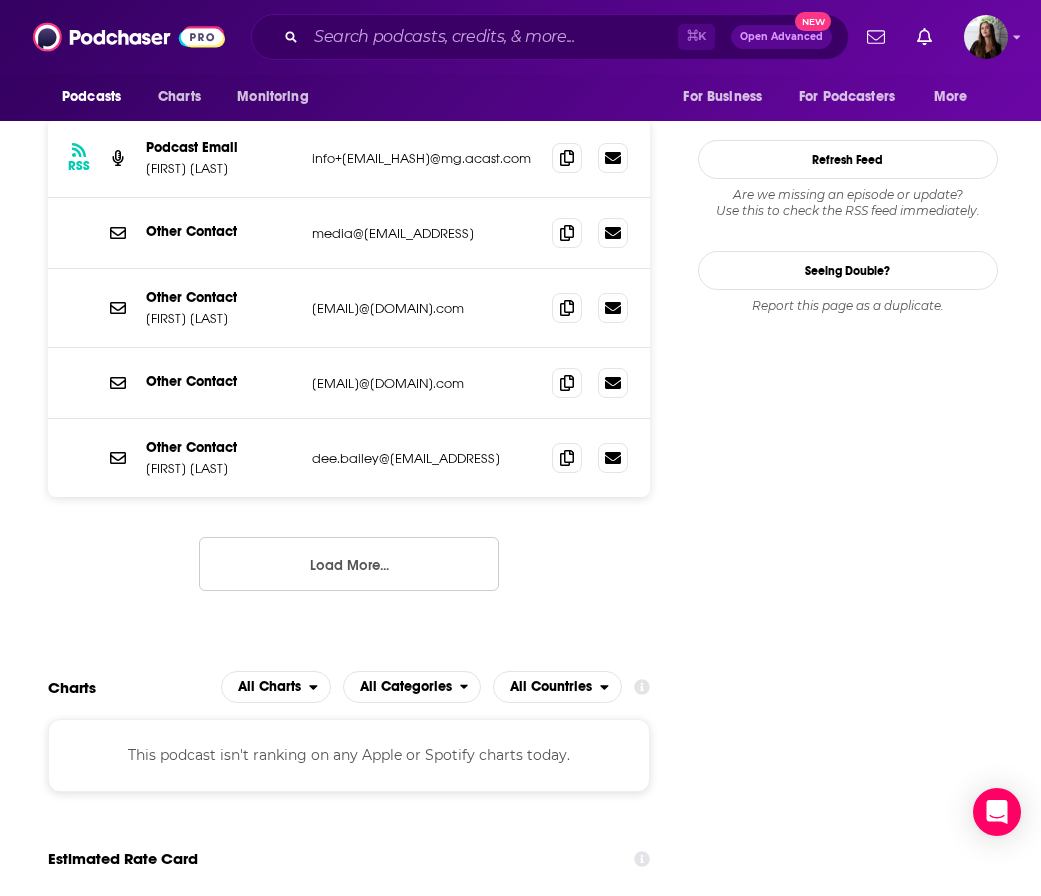scroll, scrollTop: 2016, scrollLeft: 0, axis: vertical 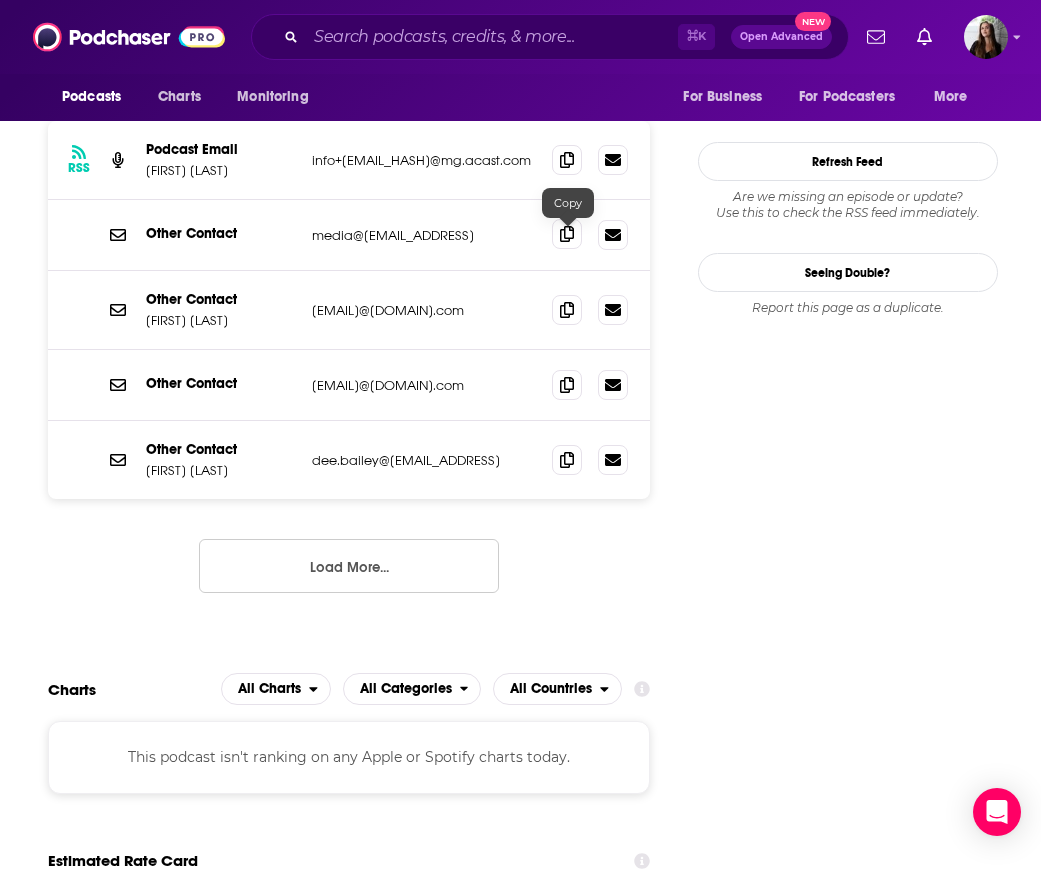 click 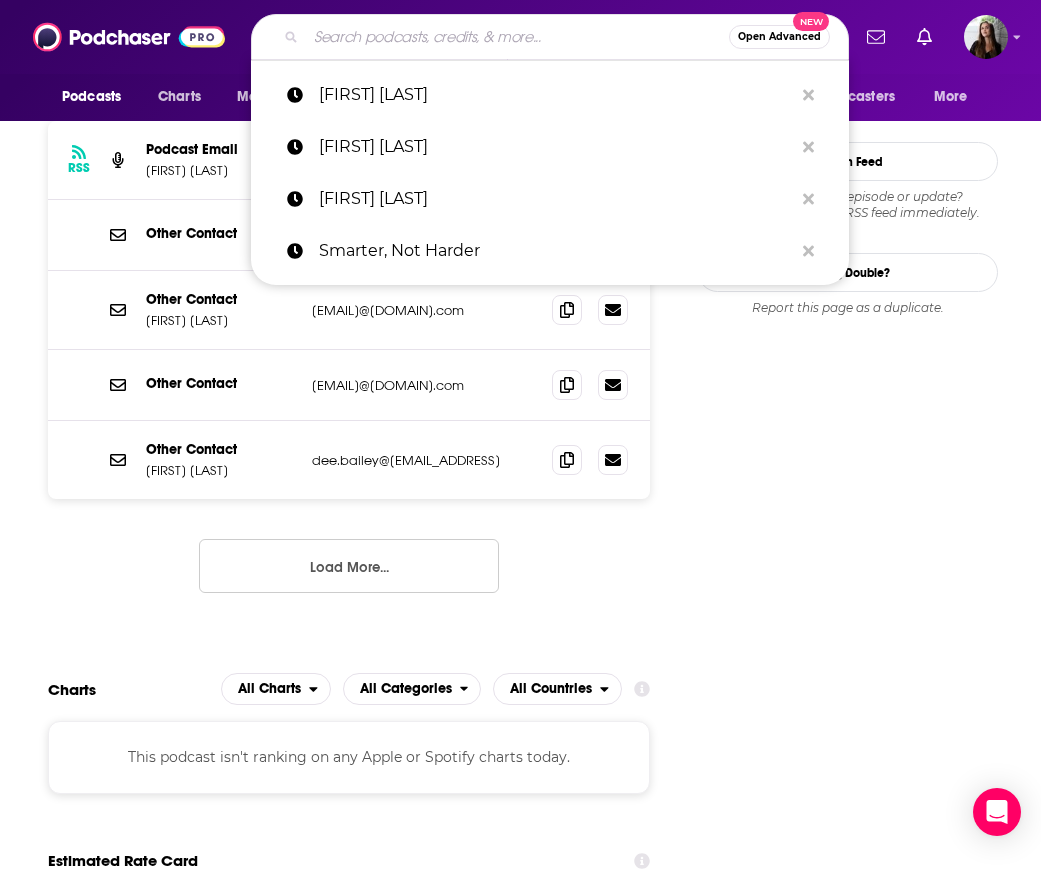 click at bounding box center [517, 37] 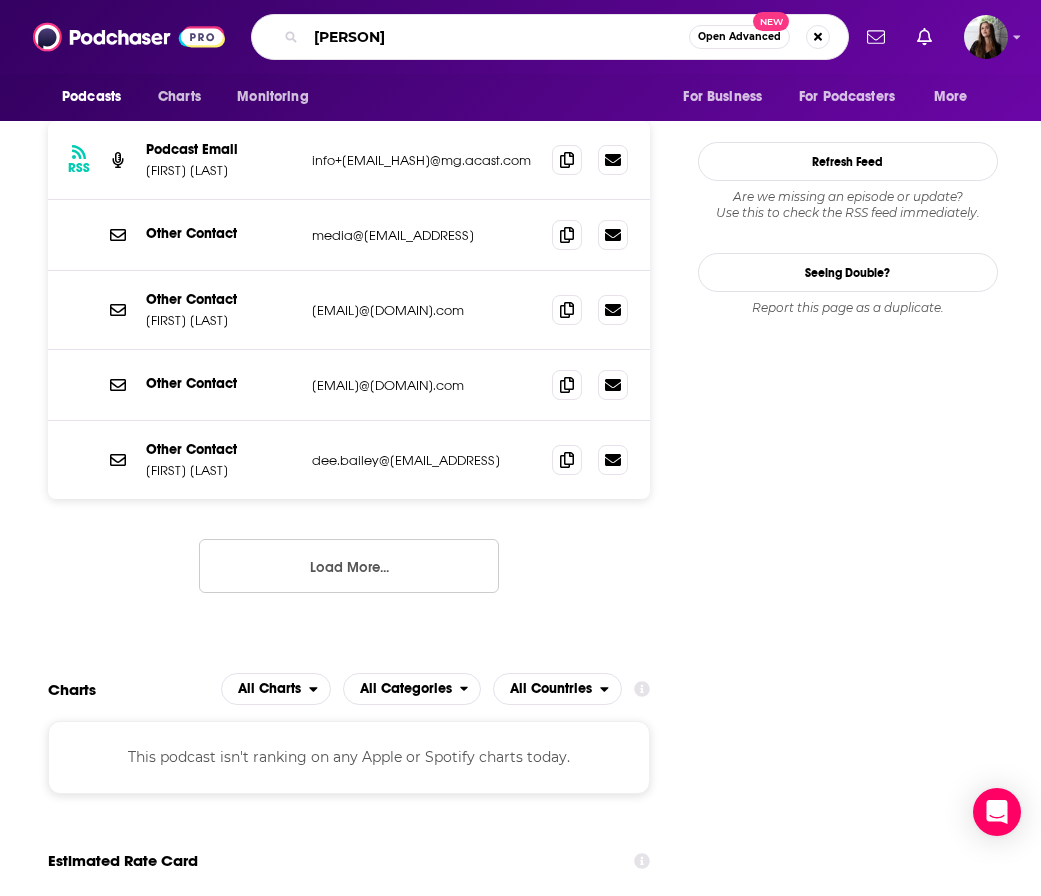 type on "[FIRST] [LAST]" 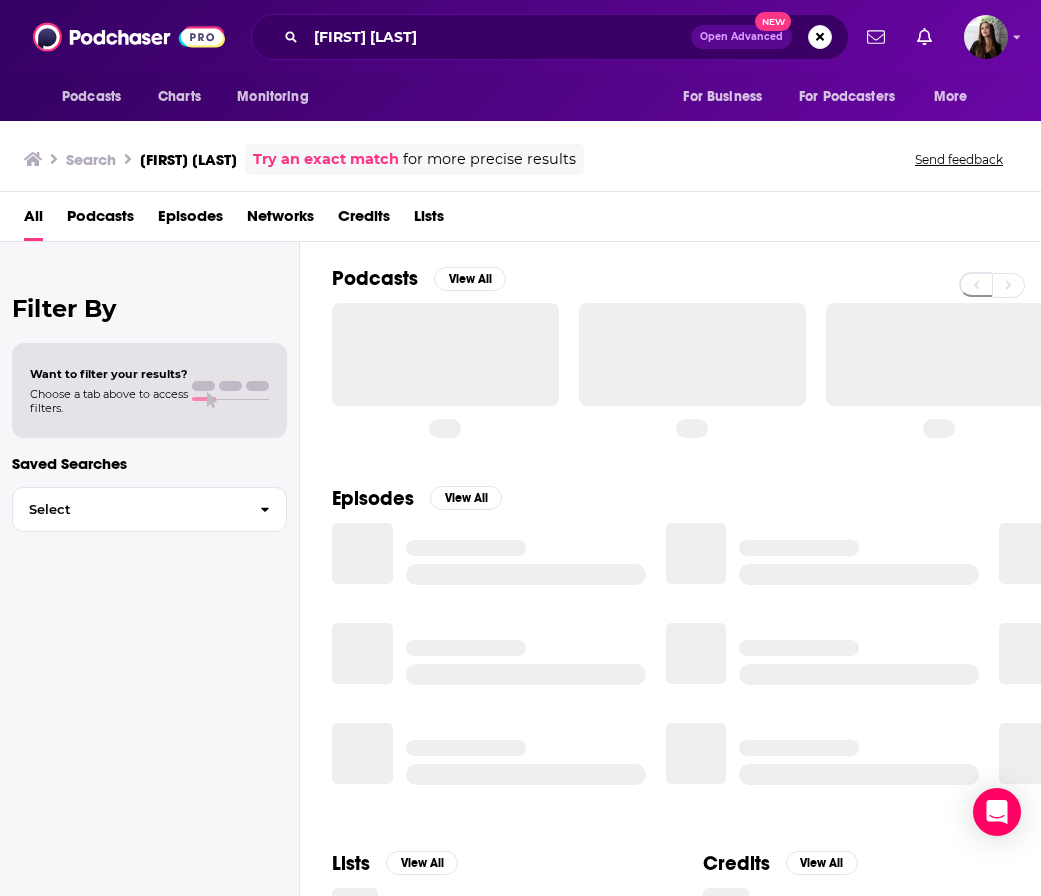 scroll, scrollTop: 0, scrollLeft: 0, axis: both 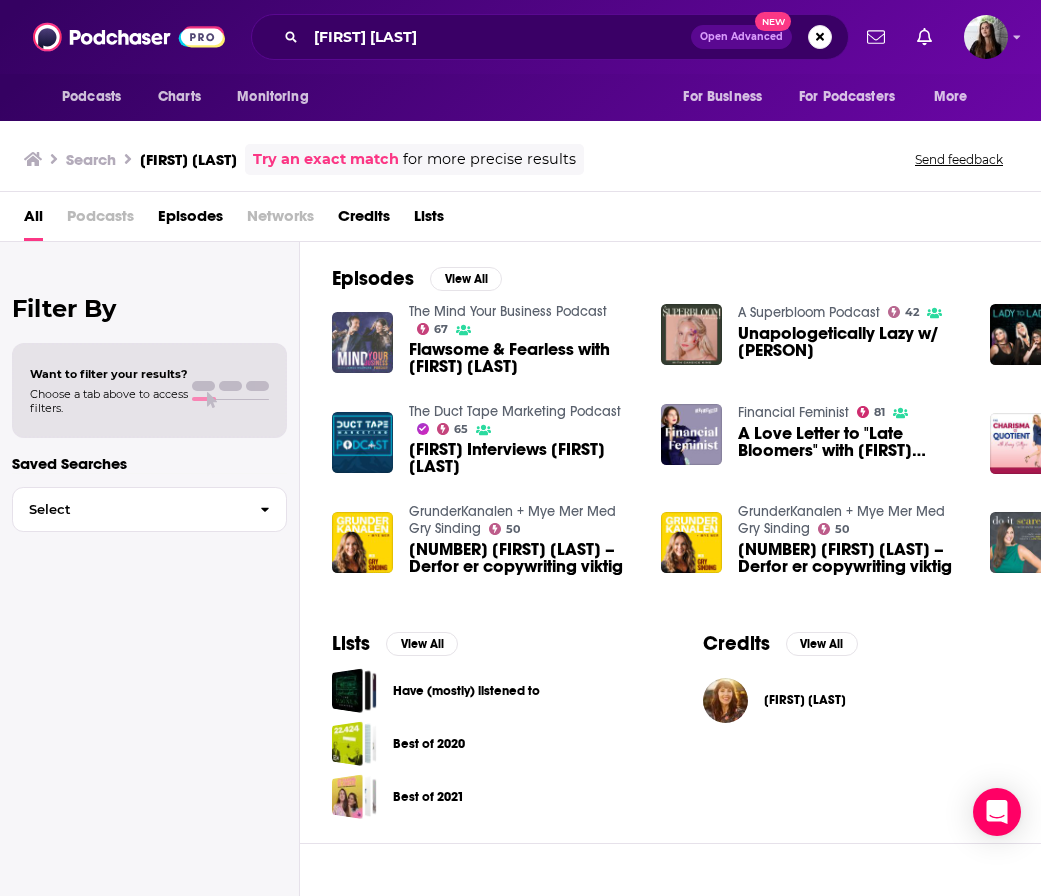 click at bounding box center (362, 342) 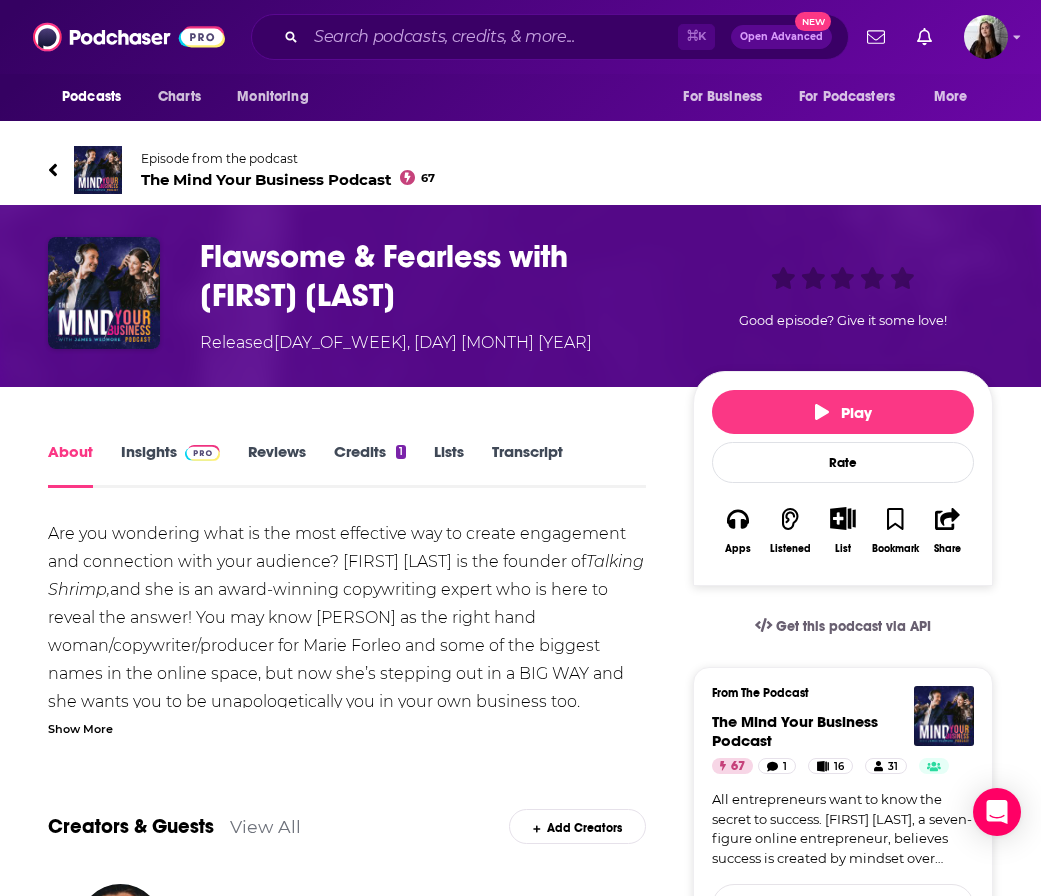 click on "Insights" at bounding box center [170, 465] 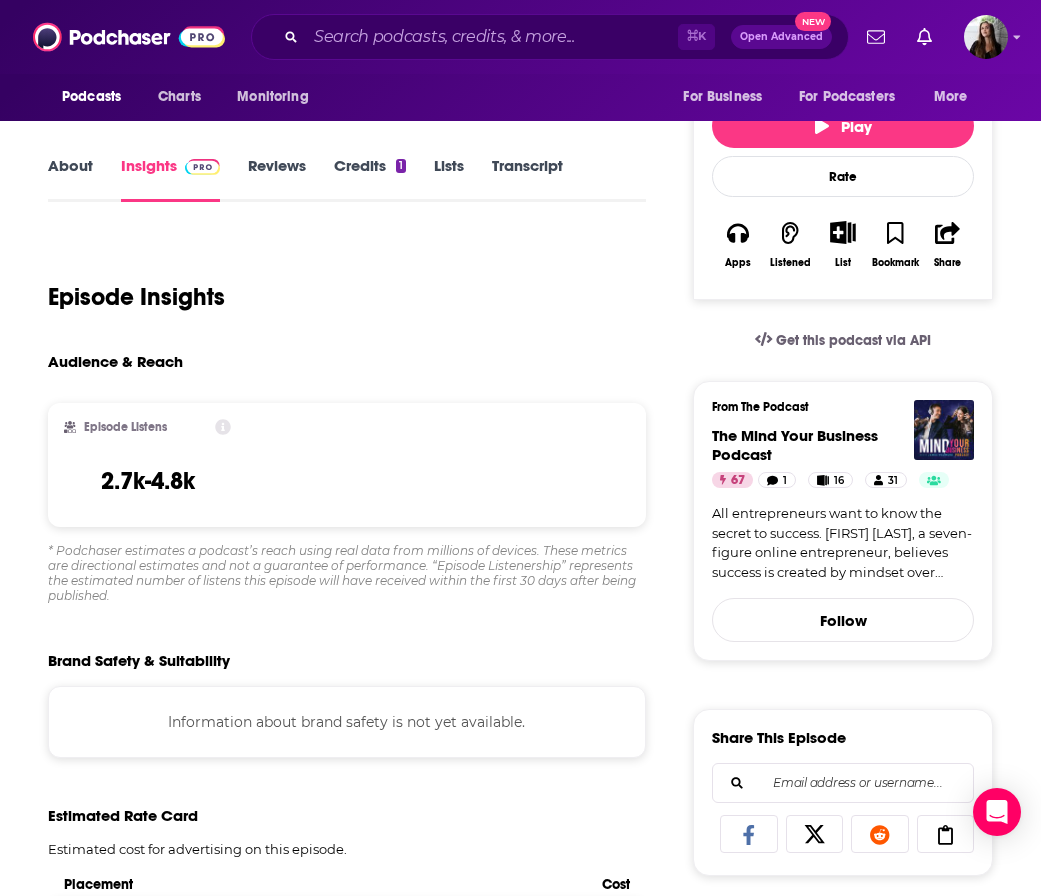 scroll, scrollTop: 0, scrollLeft: 0, axis: both 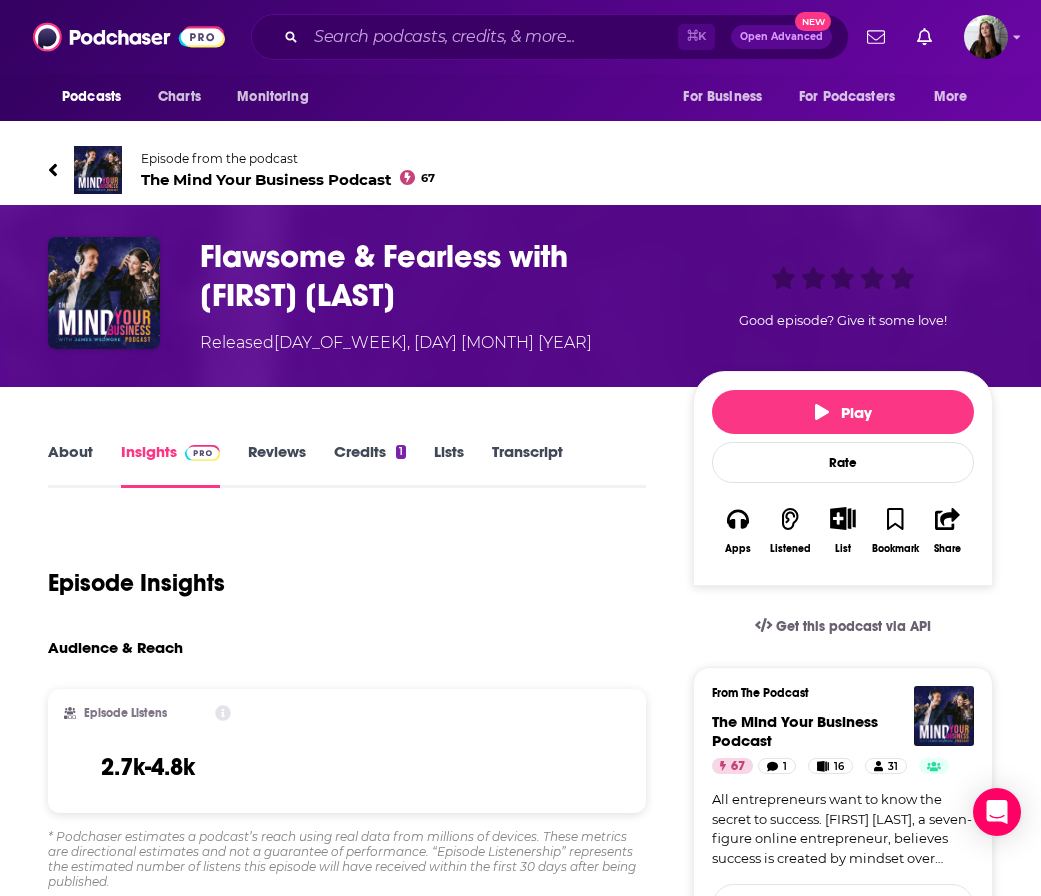 click on "About" at bounding box center (70, 465) 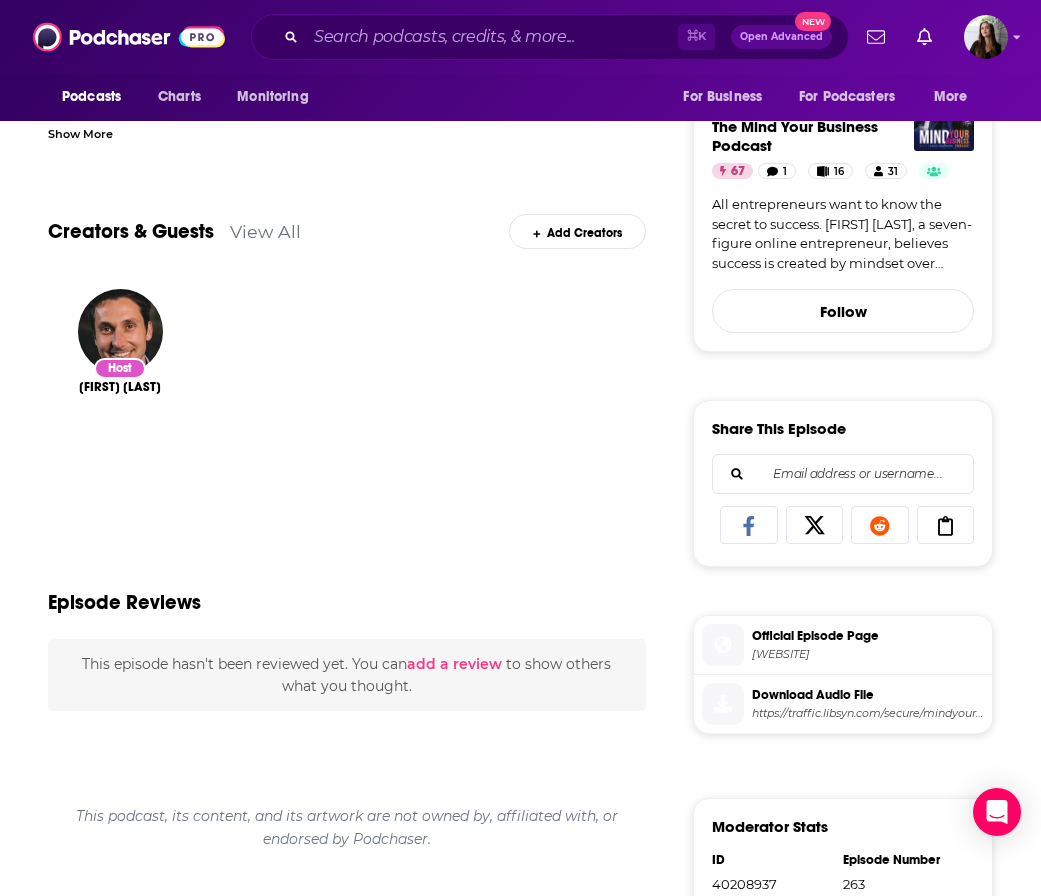 scroll, scrollTop: 0, scrollLeft: 0, axis: both 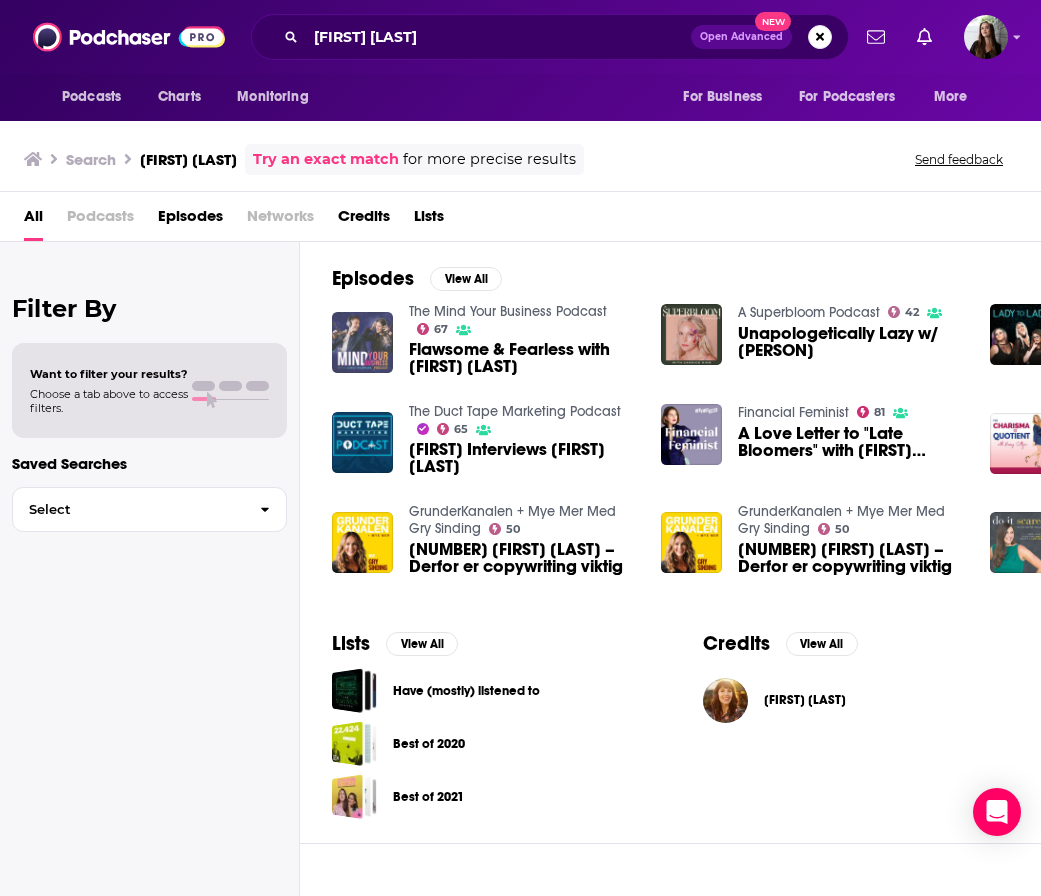 click at bounding box center (362, 342) 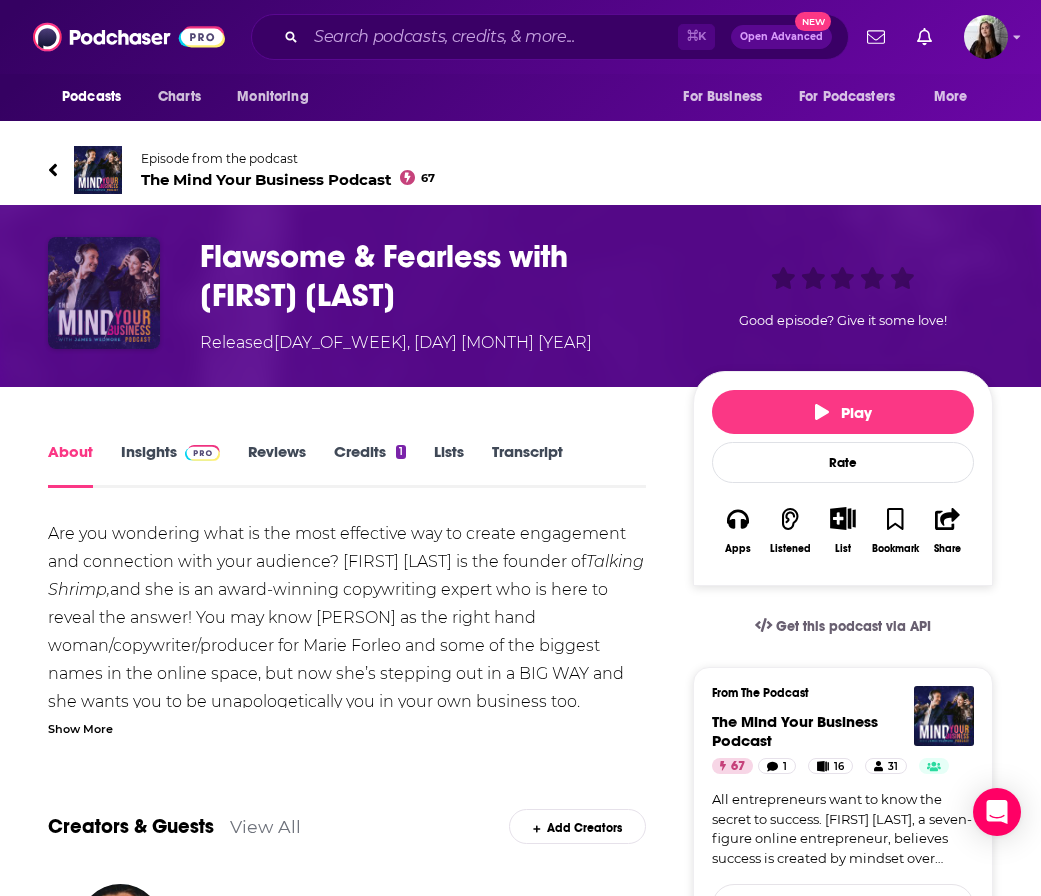 click at bounding box center [104, 293] 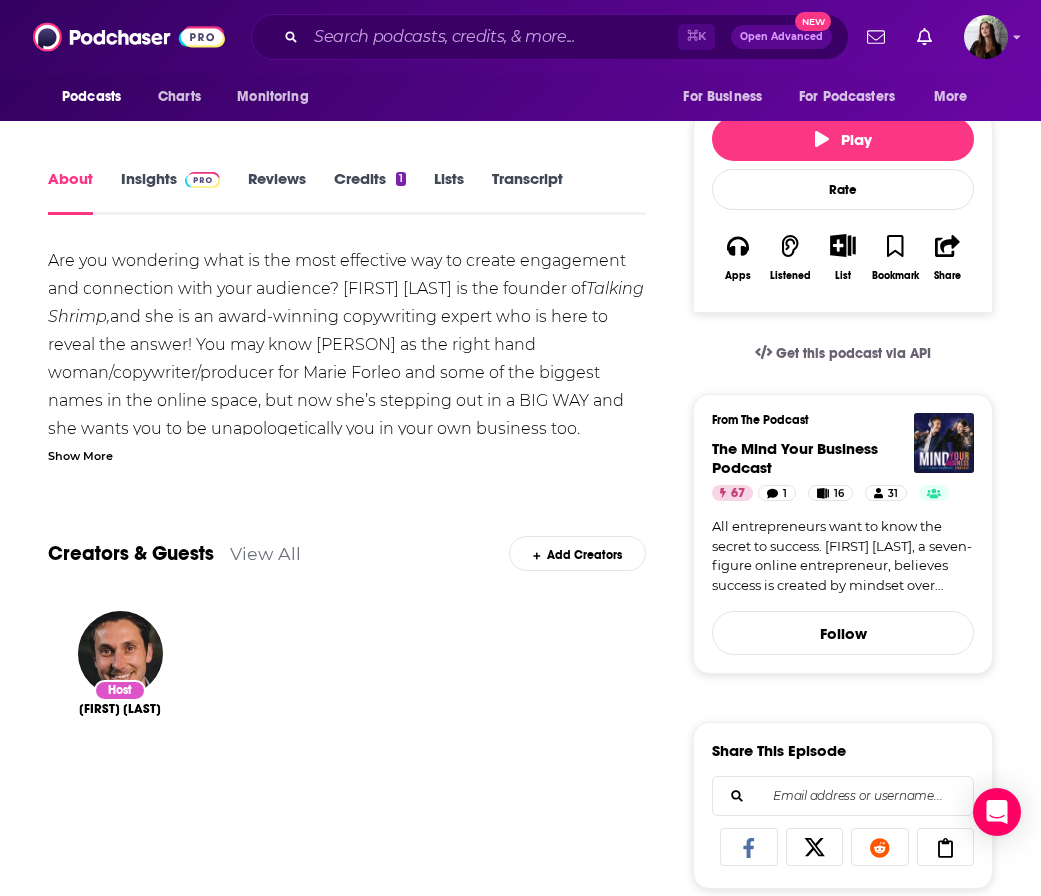 scroll, scrollTop: 267, scrollLeft: 0, axis: vertical 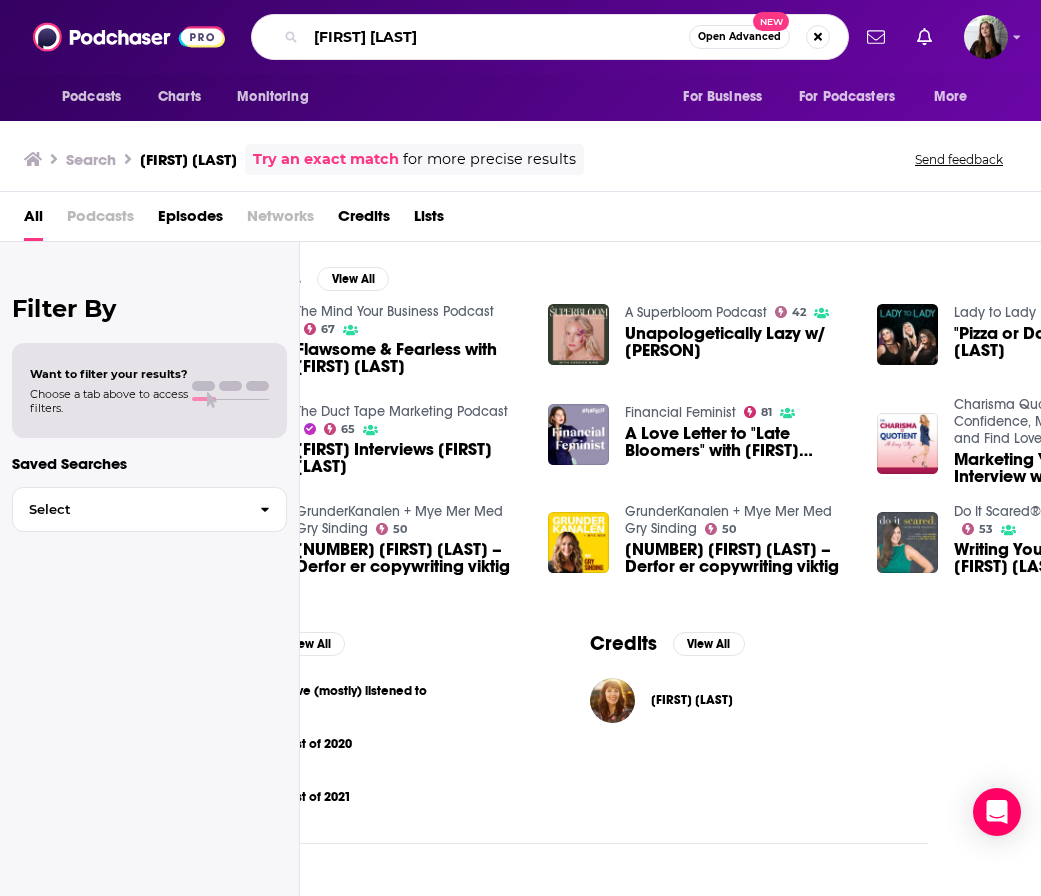 click on "[FIRST] [LAST]" at bounding box center (497, 37) 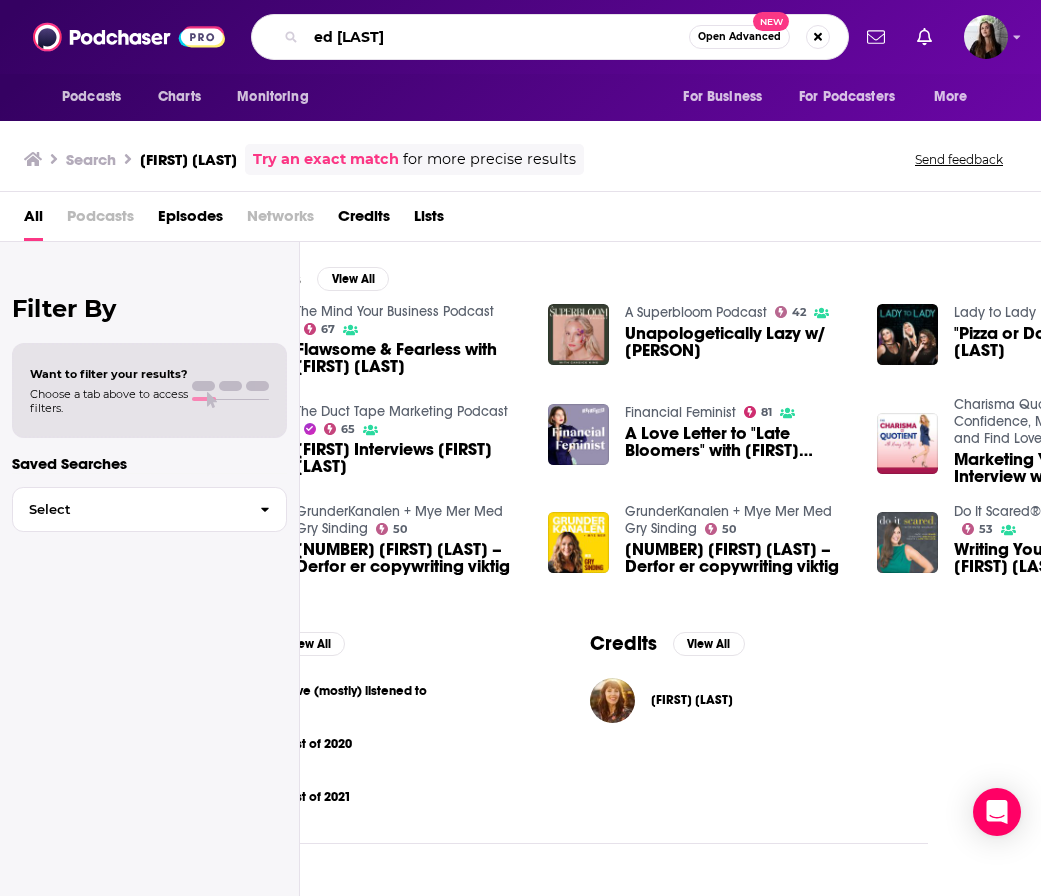 type on "ed [LAST]" 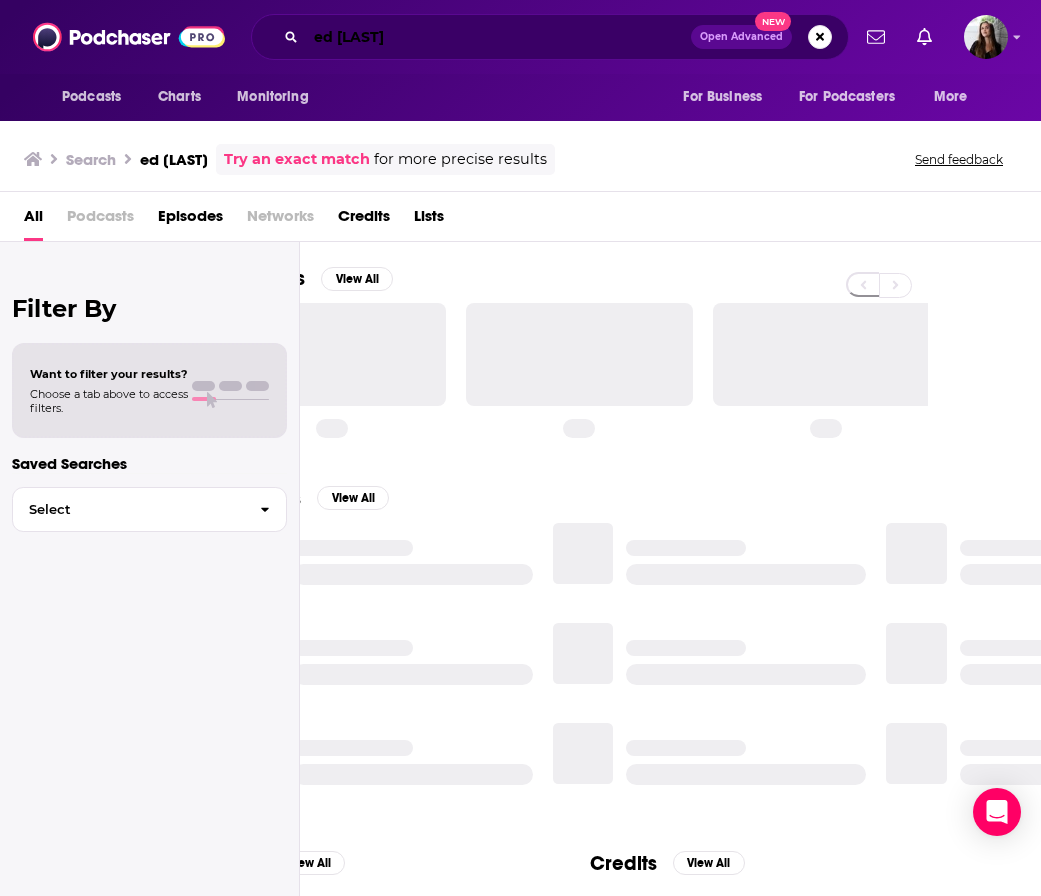 click on "ed [LAST]" at bounding box center (498, 37) 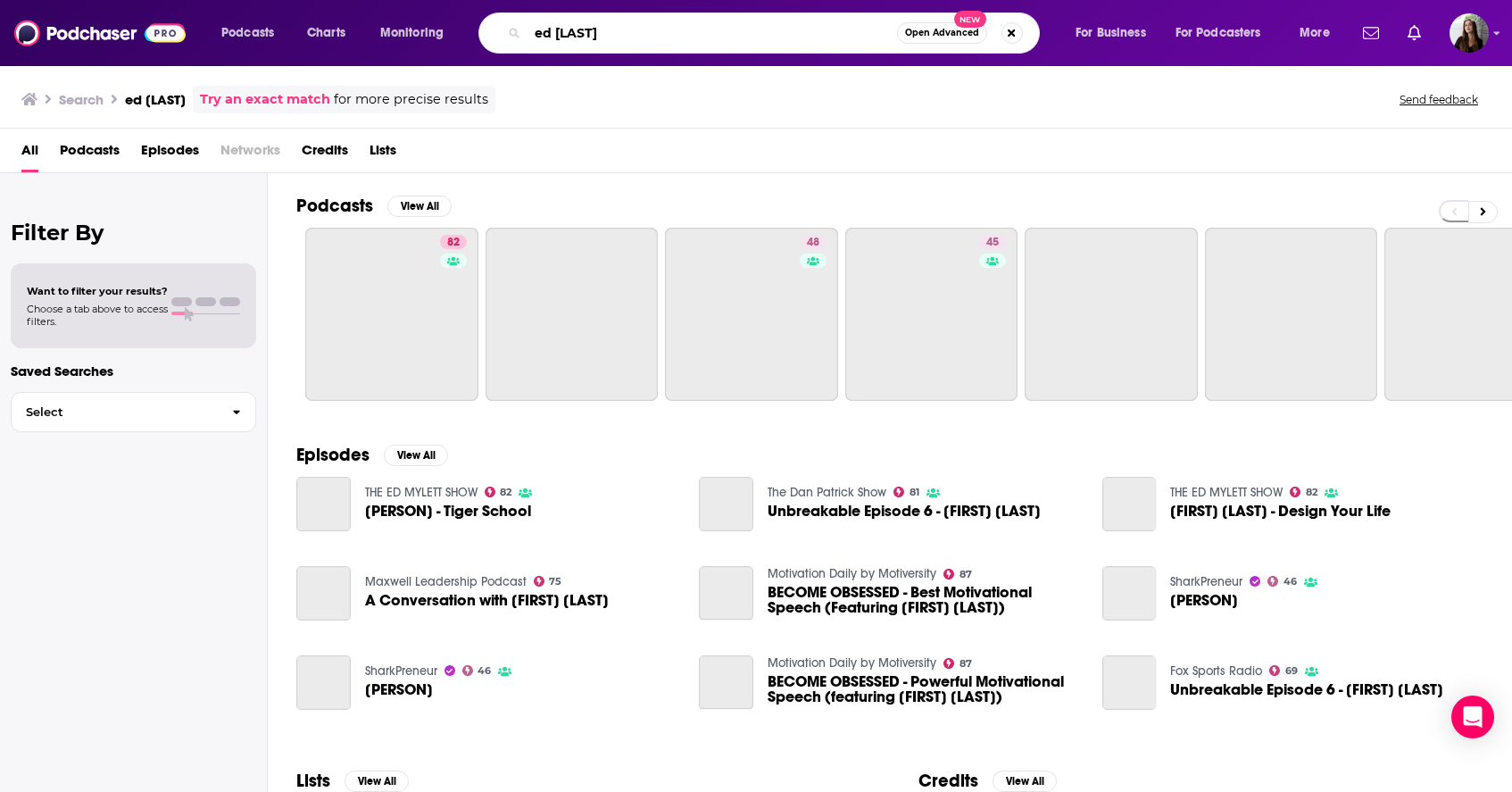 scroll, scrollTop: 0, scrollLeft: 0, axis: both 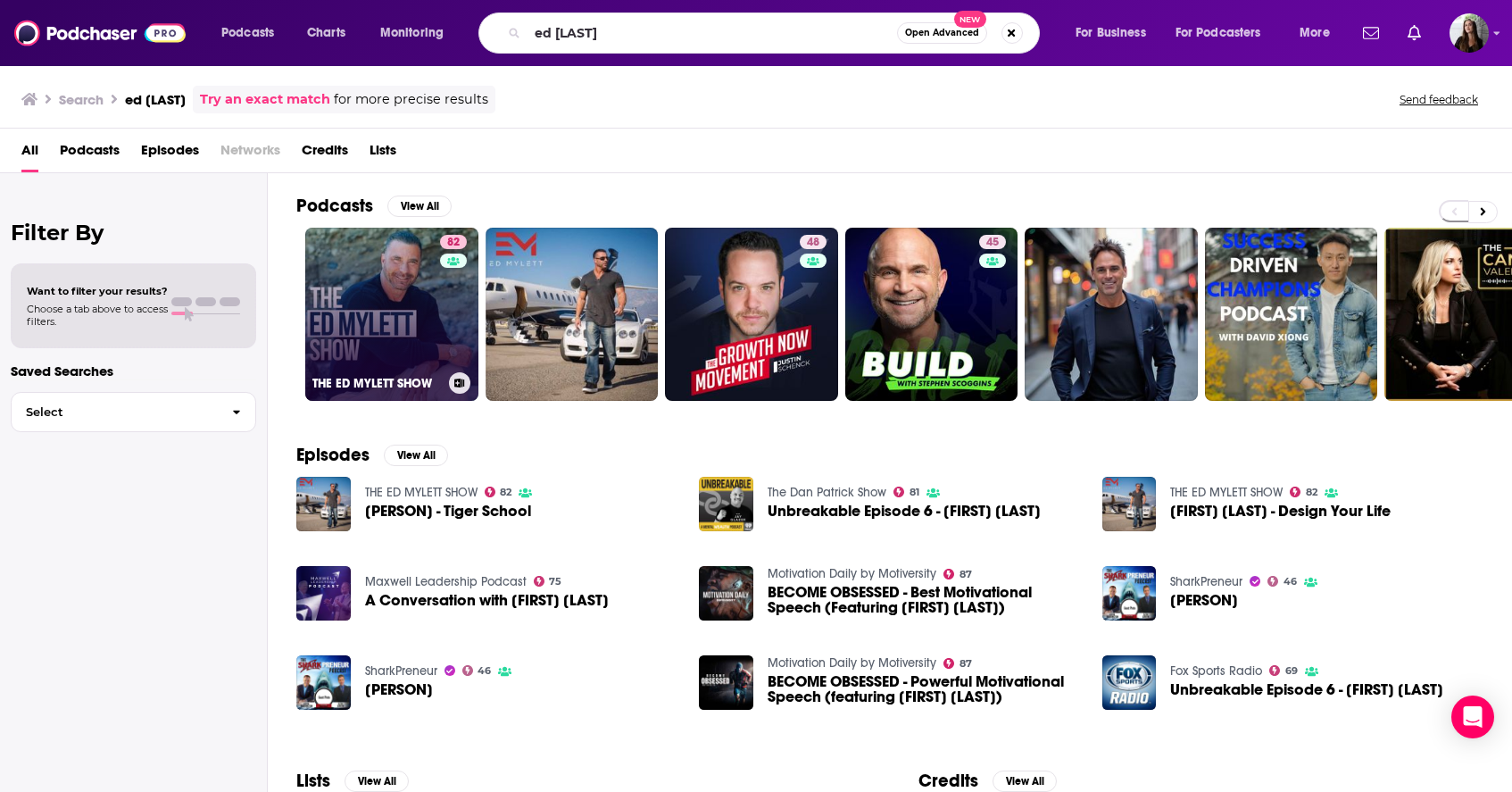 click on "[NUMBER] THE [FIRST] [LAST] SHOW" at bounding box center [392, 314] 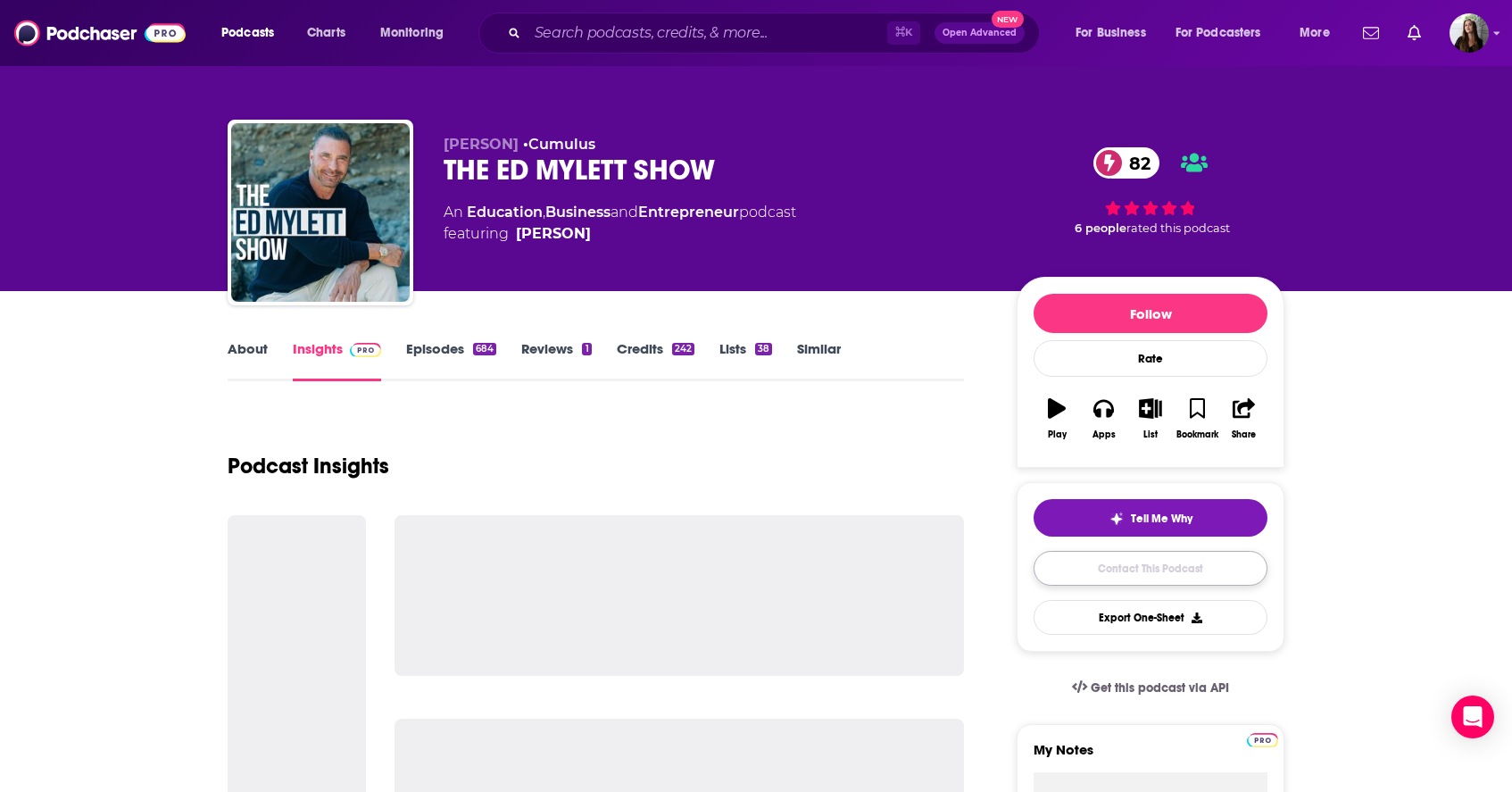 click on "Contact This Podcast" at bounding box center (1151, 568) 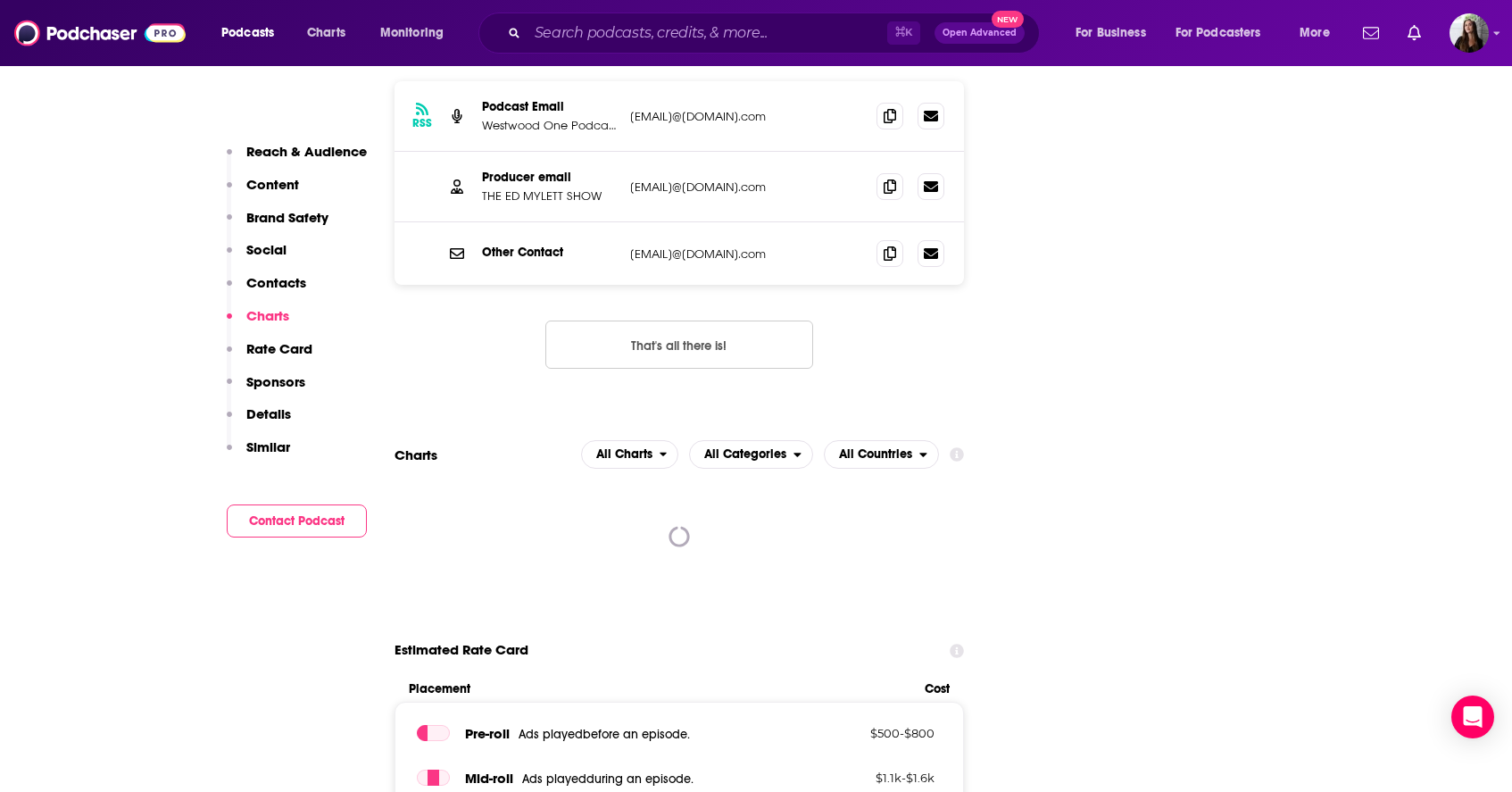 scroll, scrollTop: 2248, scrollLeft: 0, axis: vertical 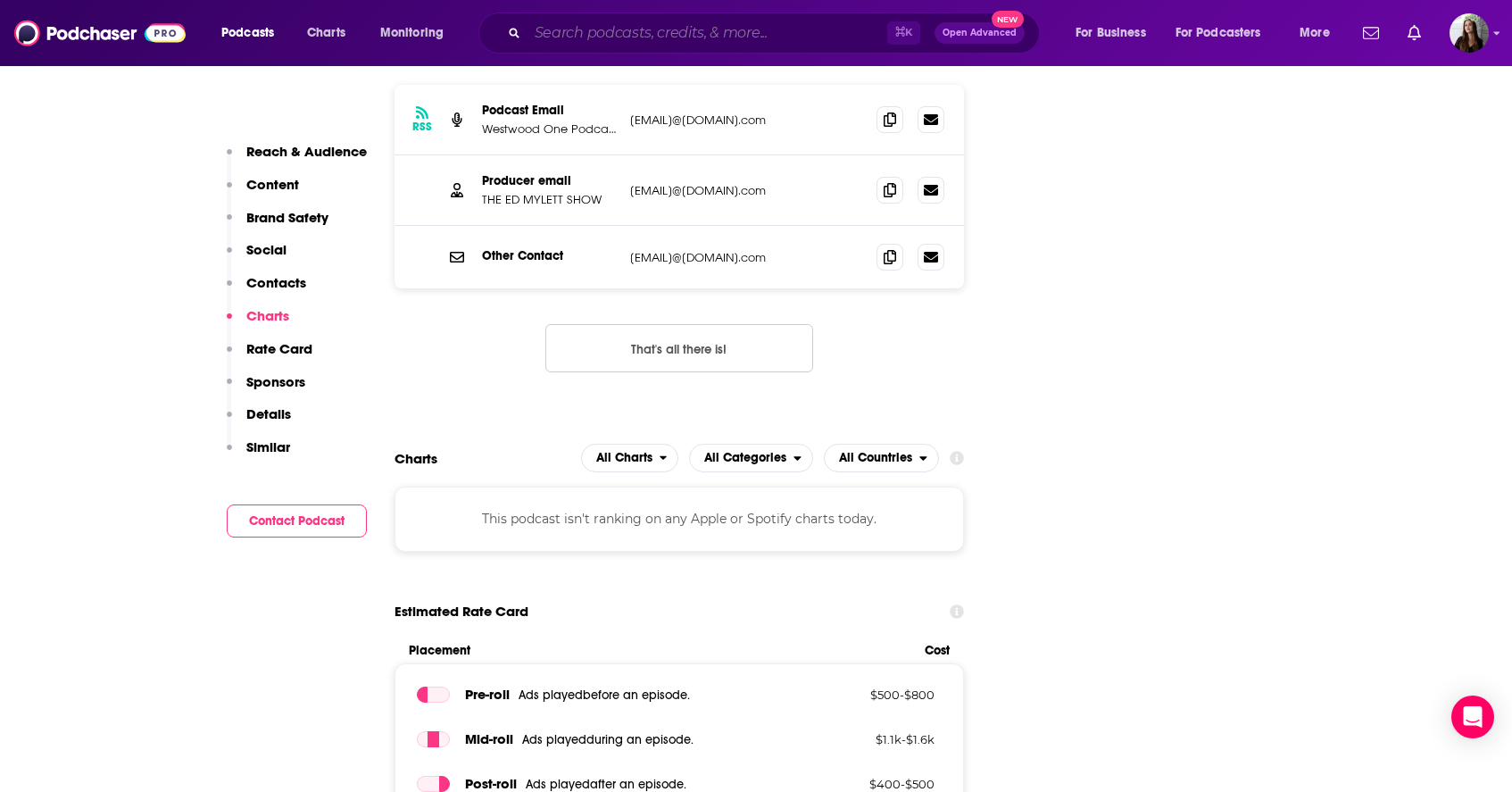click at bounding box center (707, 33) 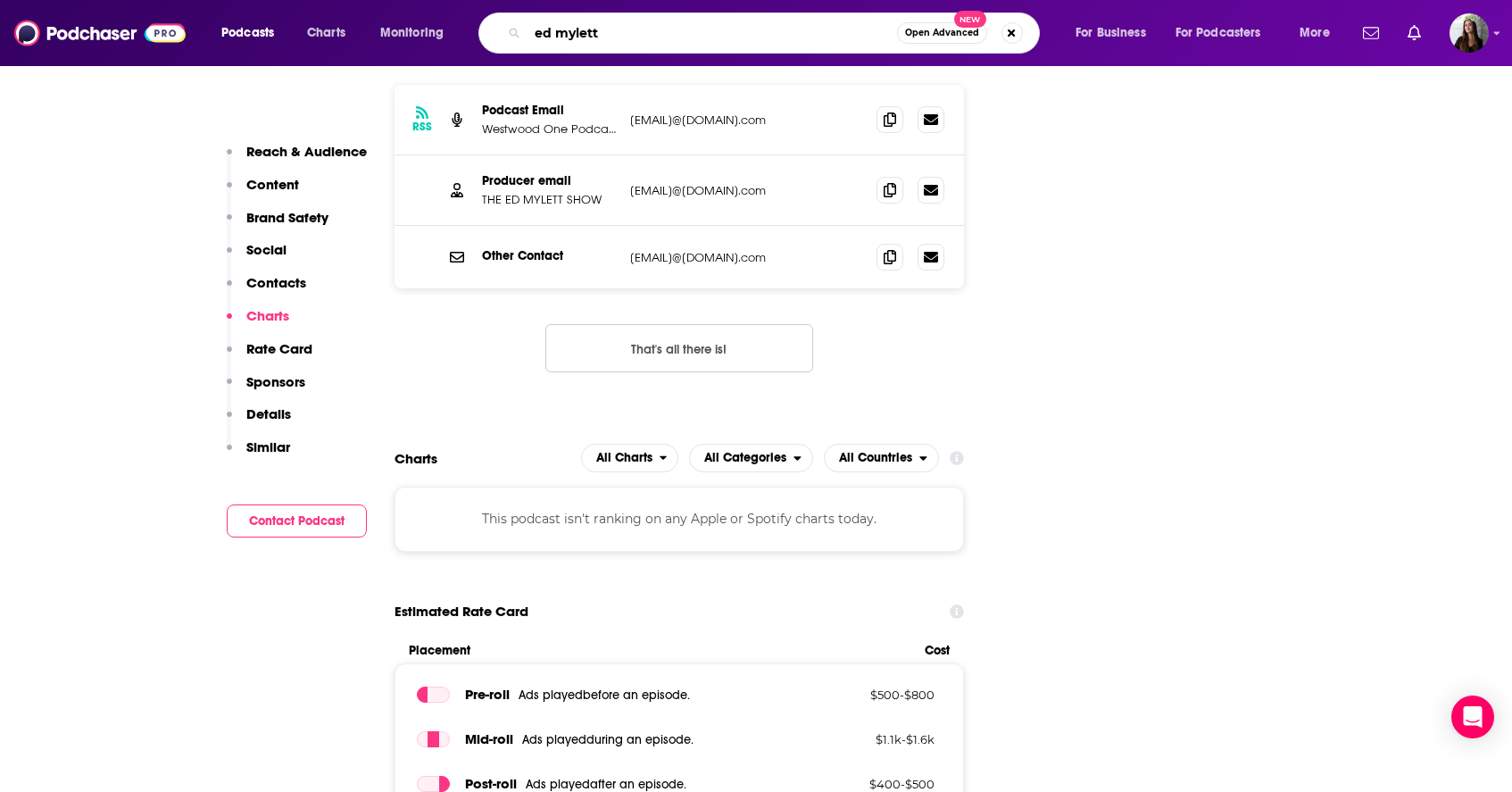 type on "built for grwoth" 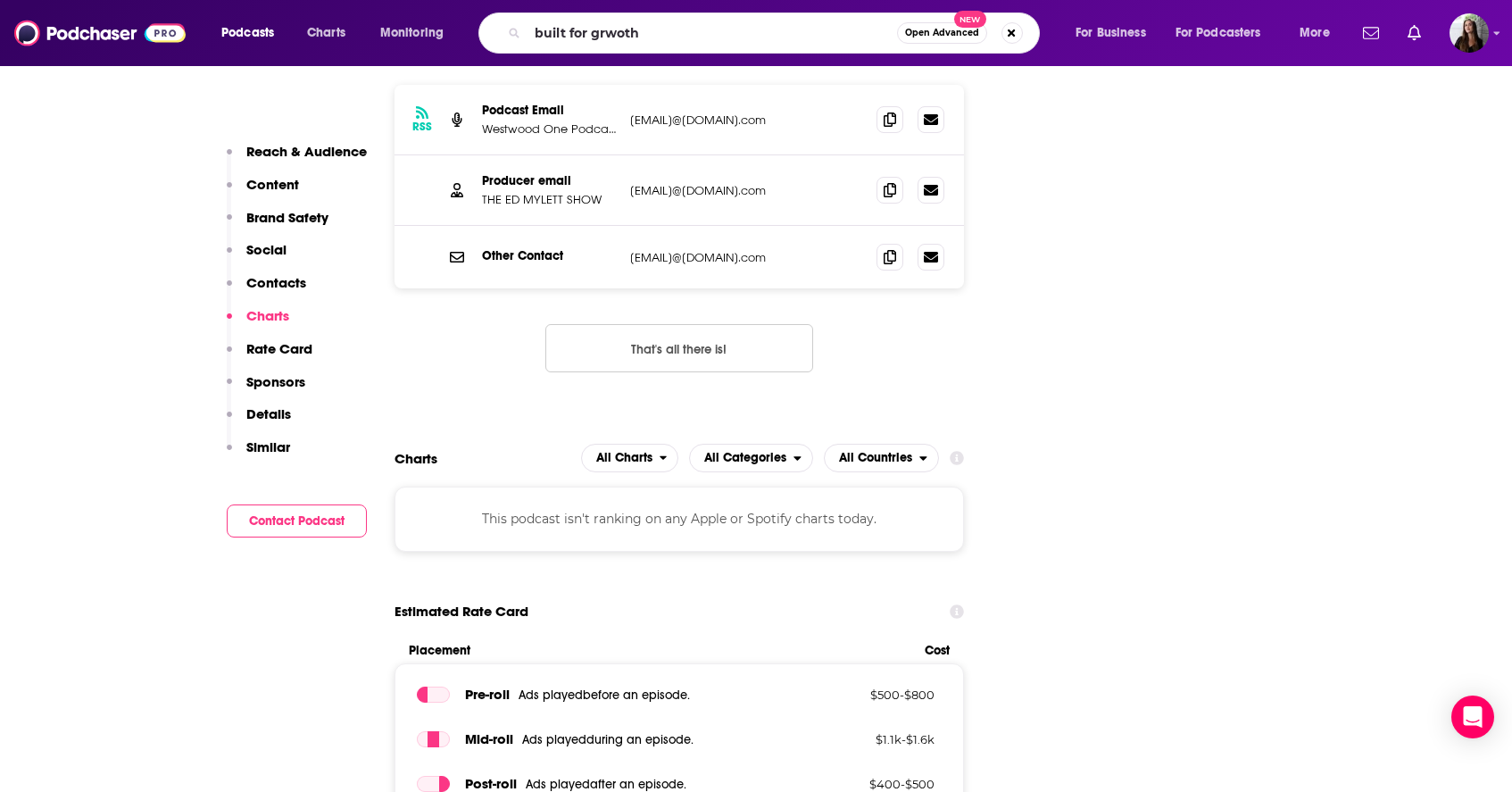 scroll, scrollTop: 0, scrollLeft: 0, axis: both 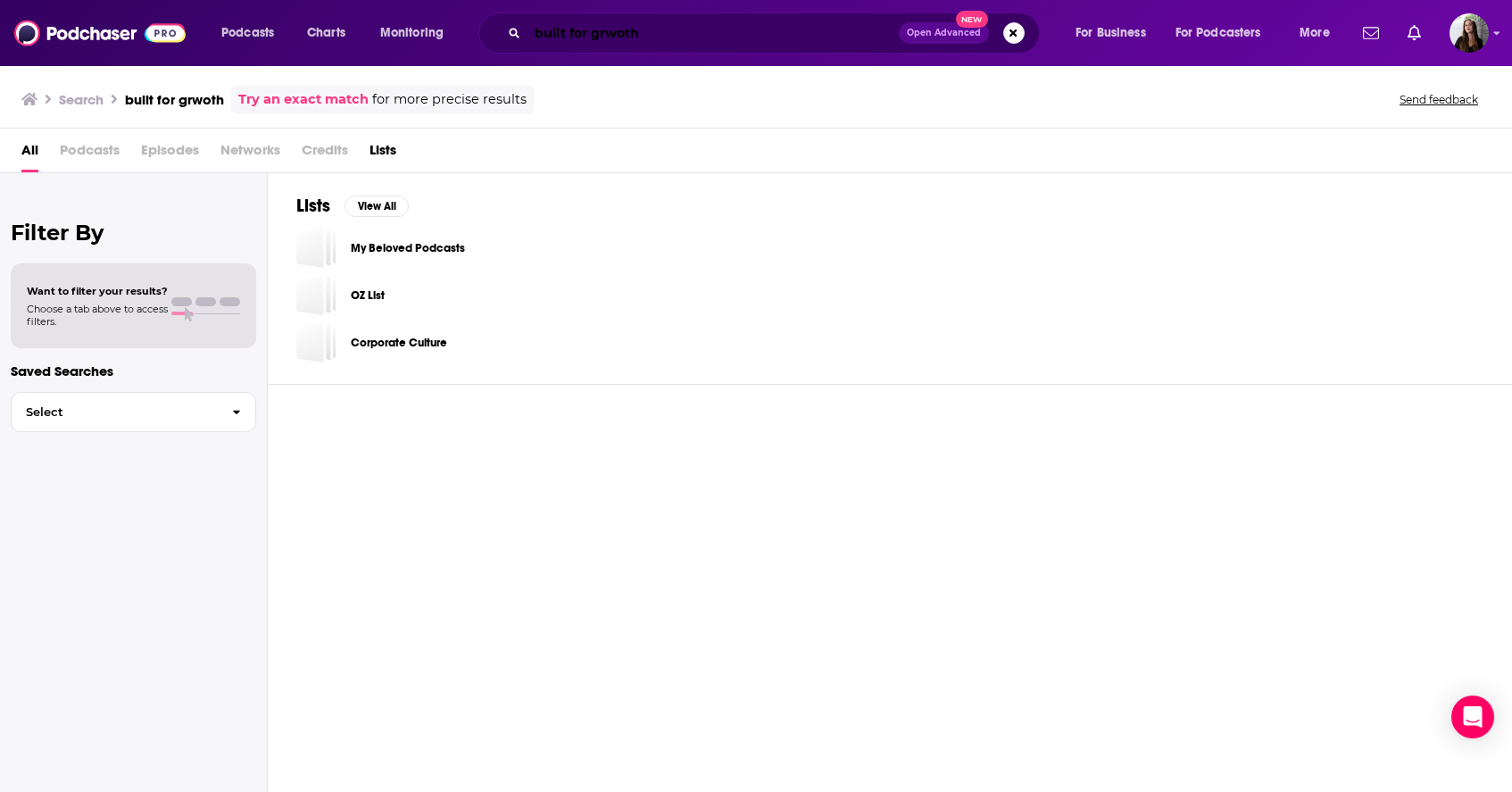 click on "built for grwoth" at bounding box center (713, 33) 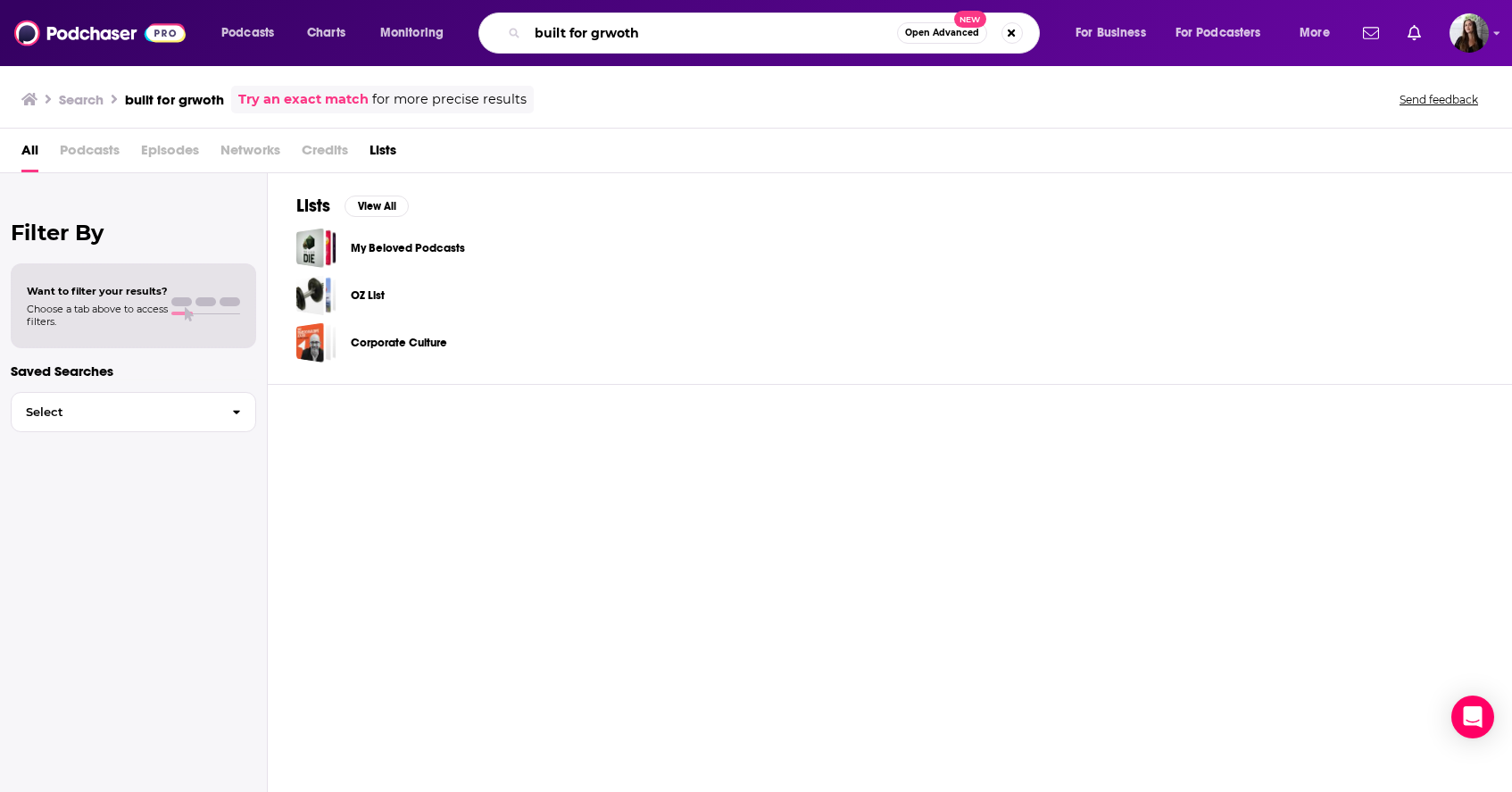 click on "built for grwoth" at bounding box center (712, 33) 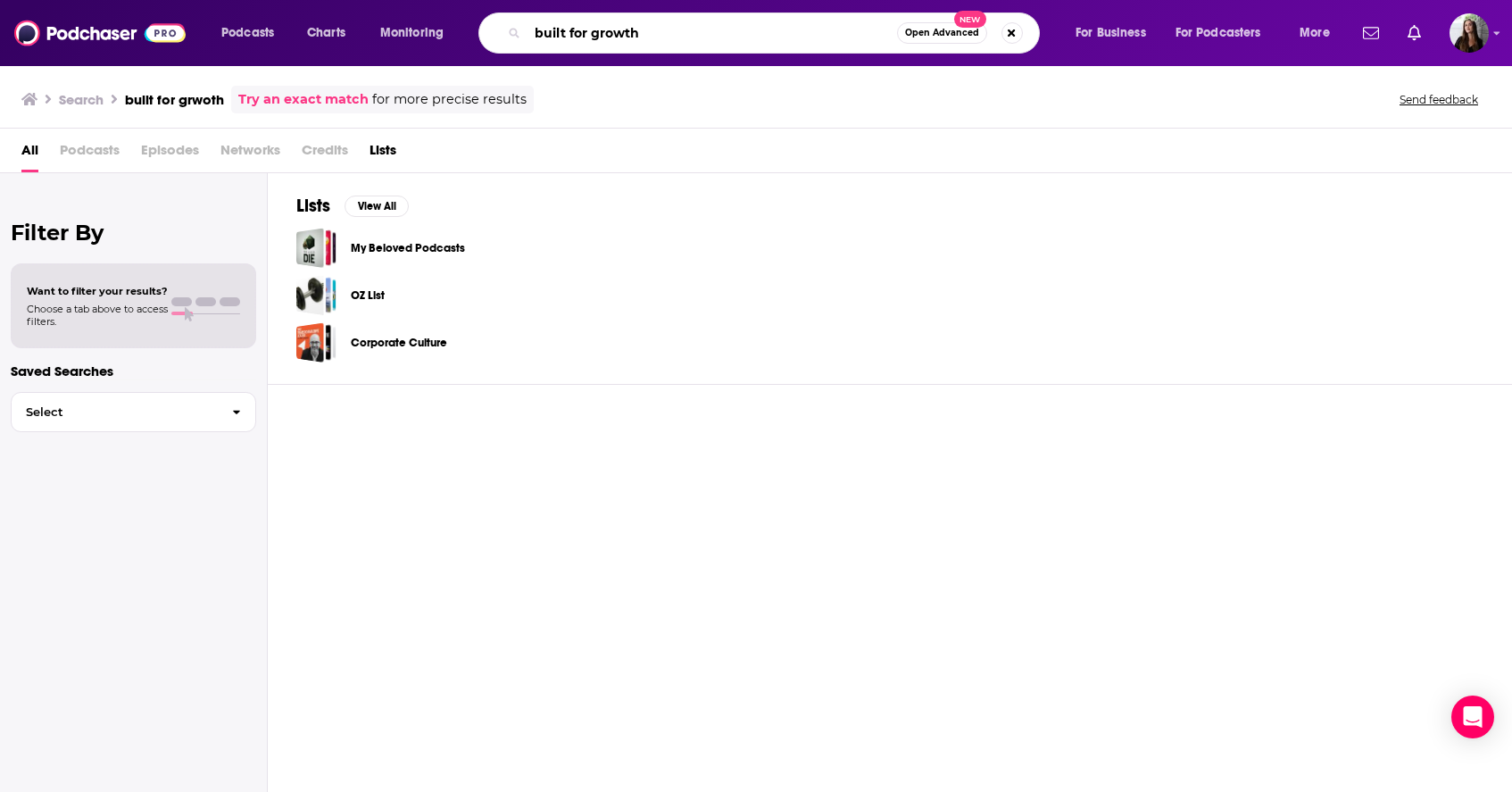 type on "built for growth" 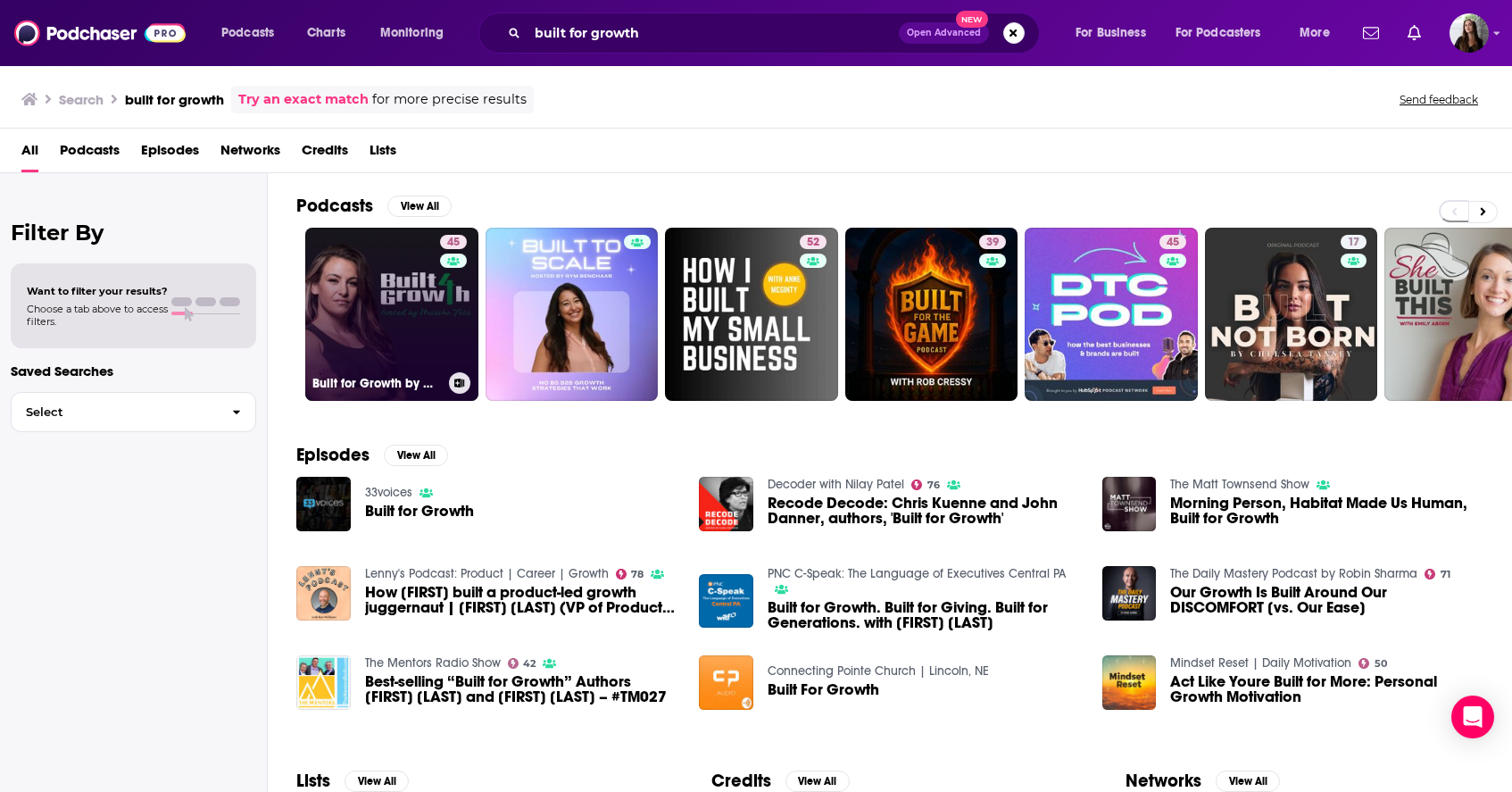 click on "45 Built for Growth by Miesha Tate" at bounding box center [392, 314] 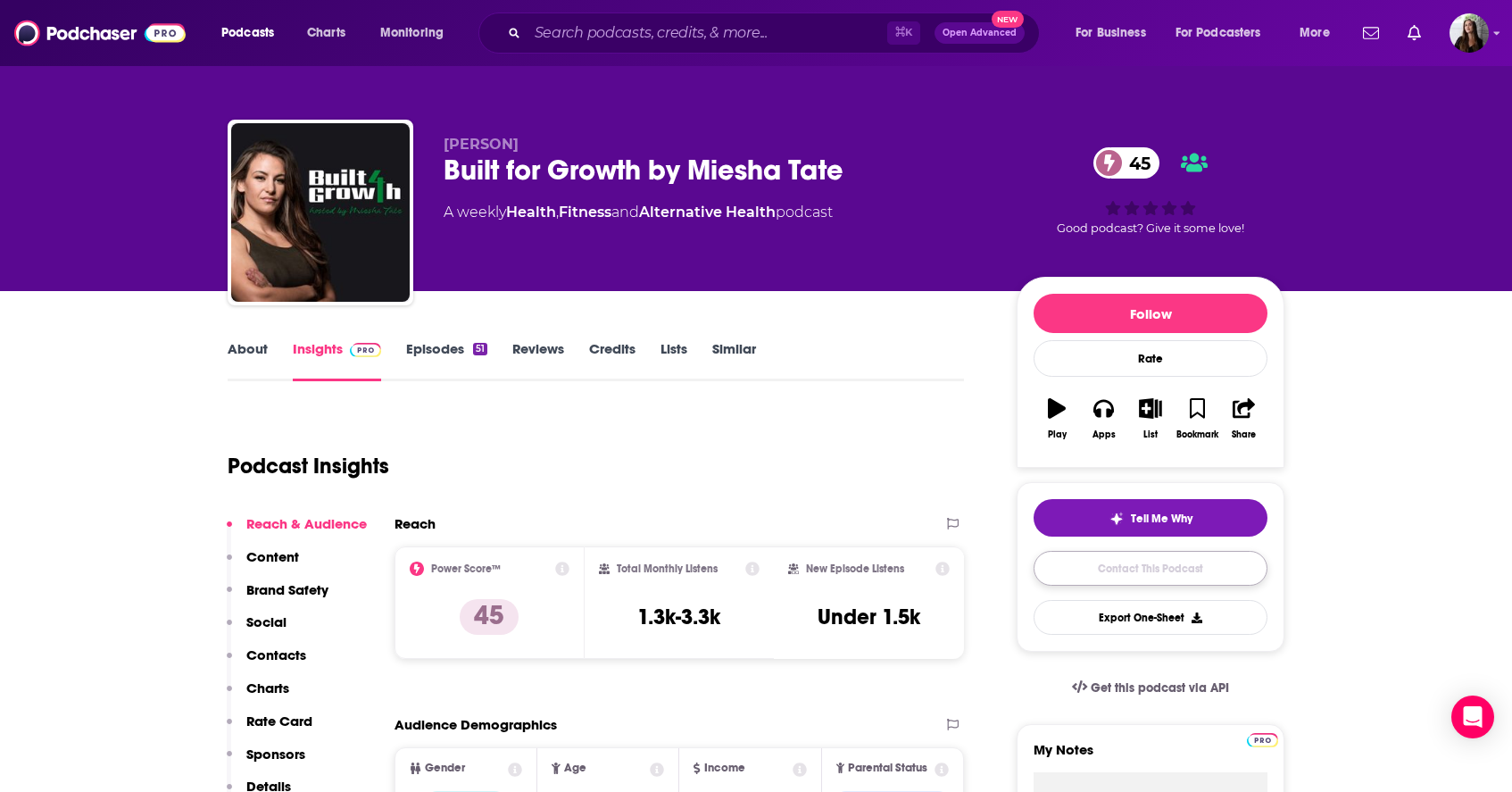 click on "Contact This Podcast" at bounding box center [1151, 568] 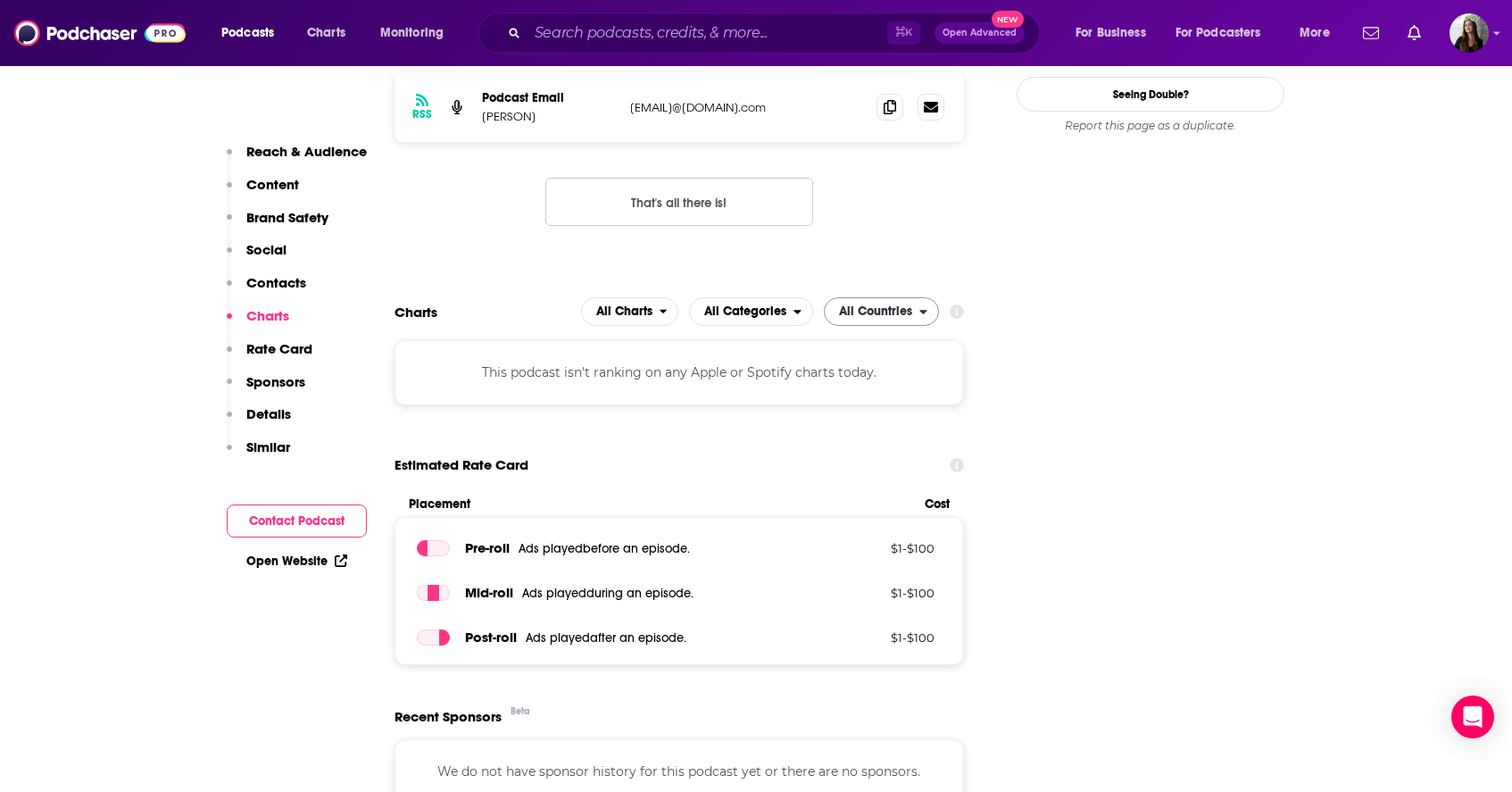 scroll, scrollTop: 1799, scrollLeft: 0, axis: vertical 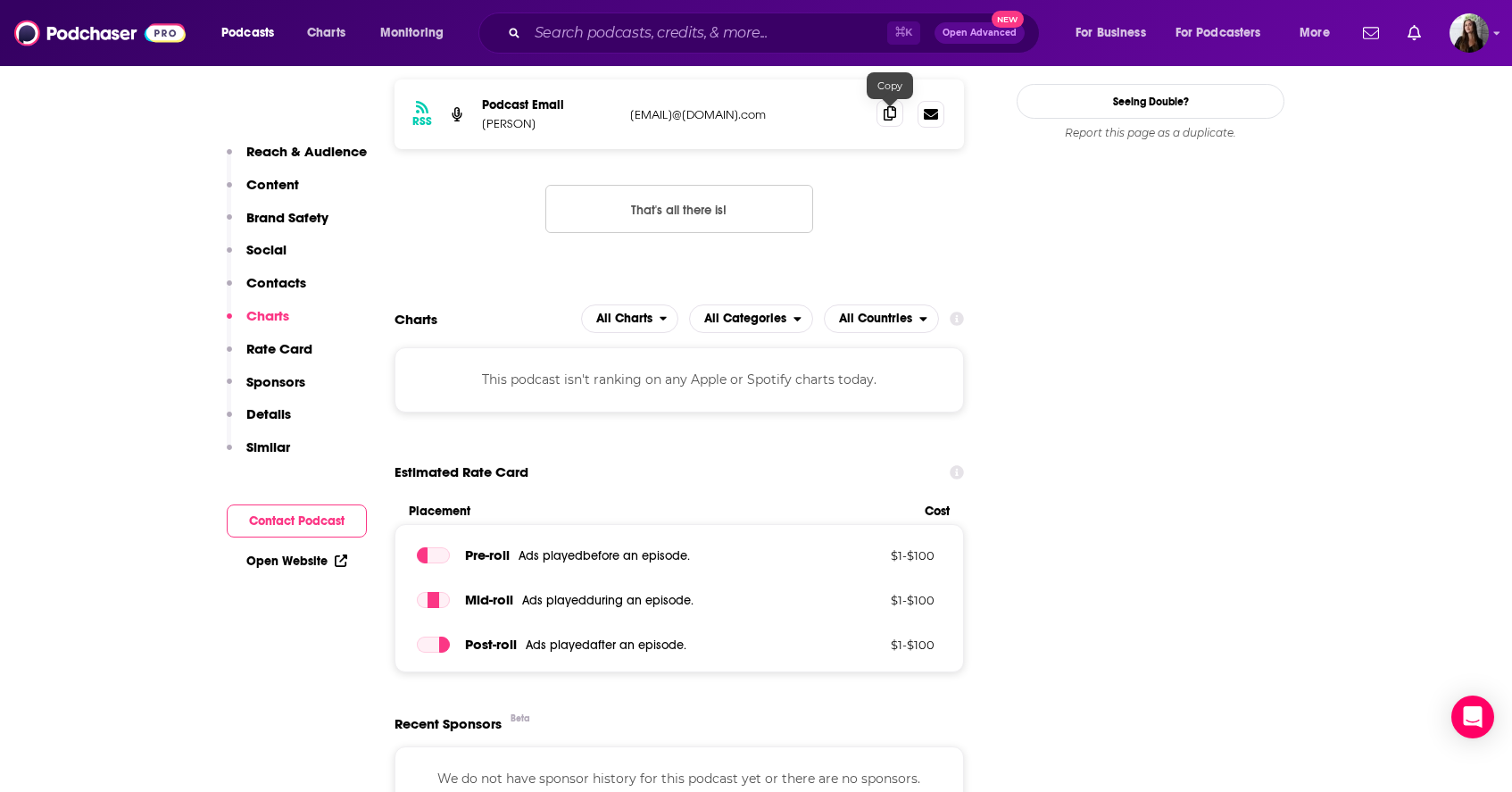 click 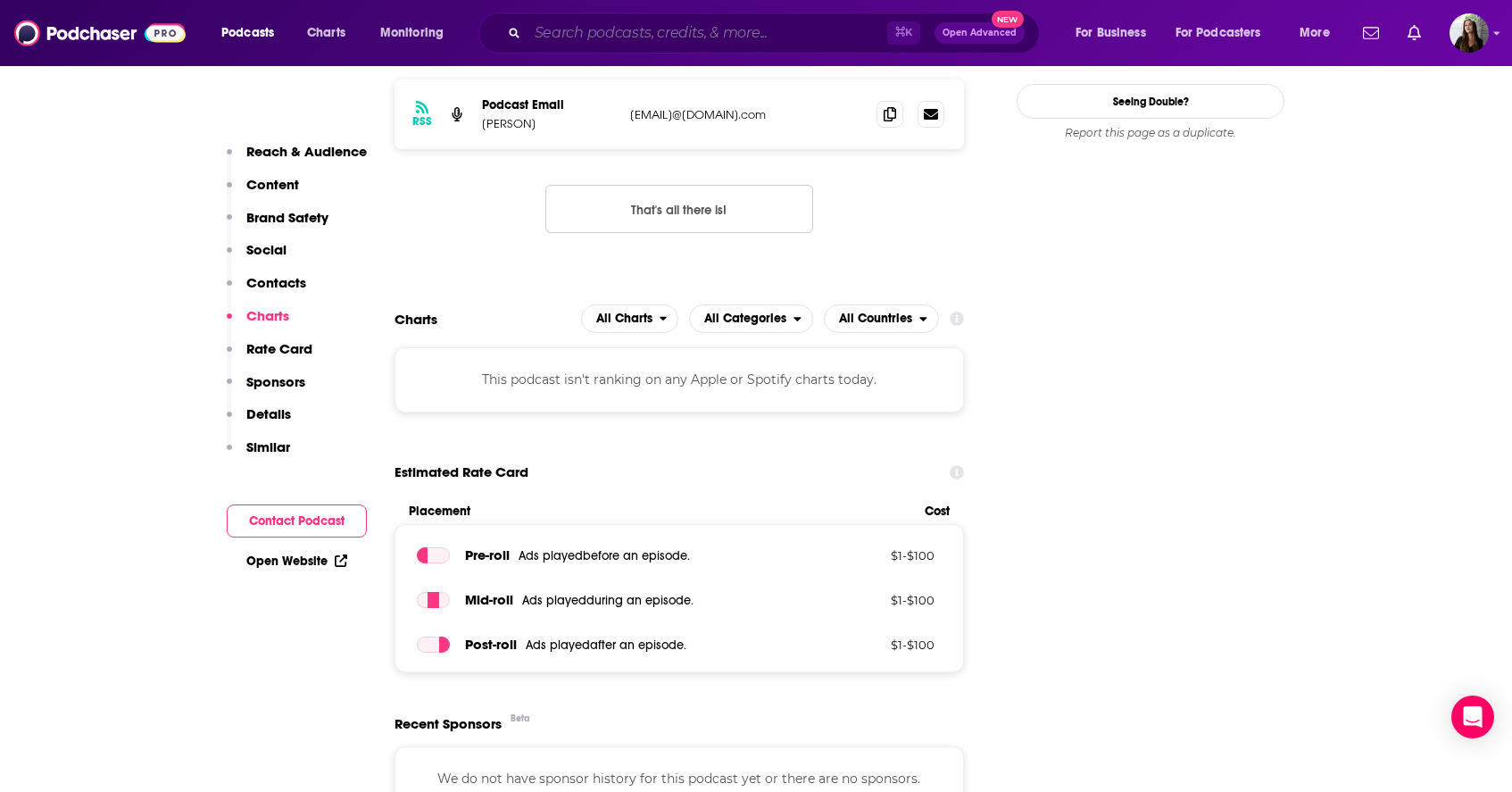 click at bounding box center (707, 33) 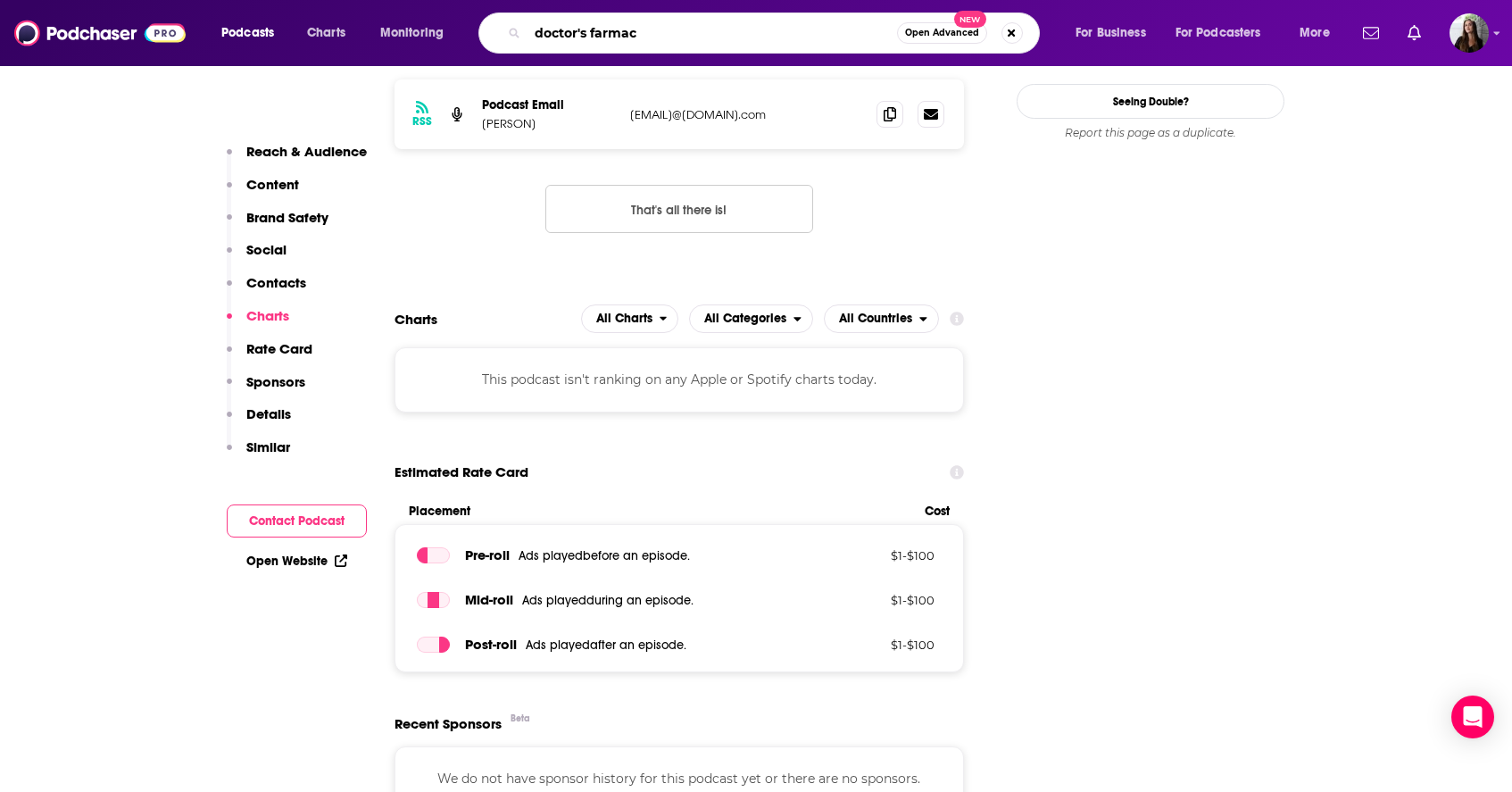 type on "doctor's farmacy" 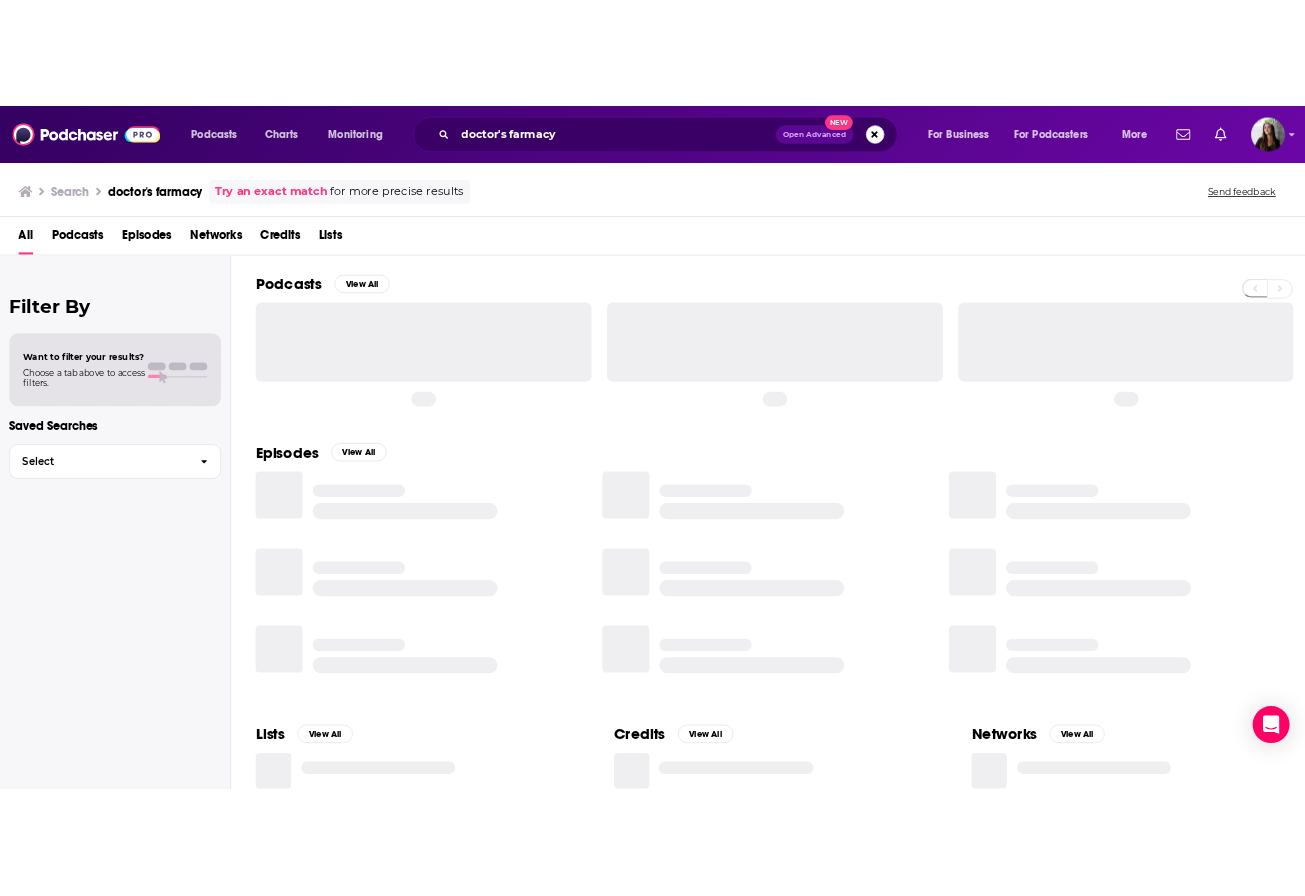 scroll, scrollTop: 0, scrollLeft: 0, axis: both 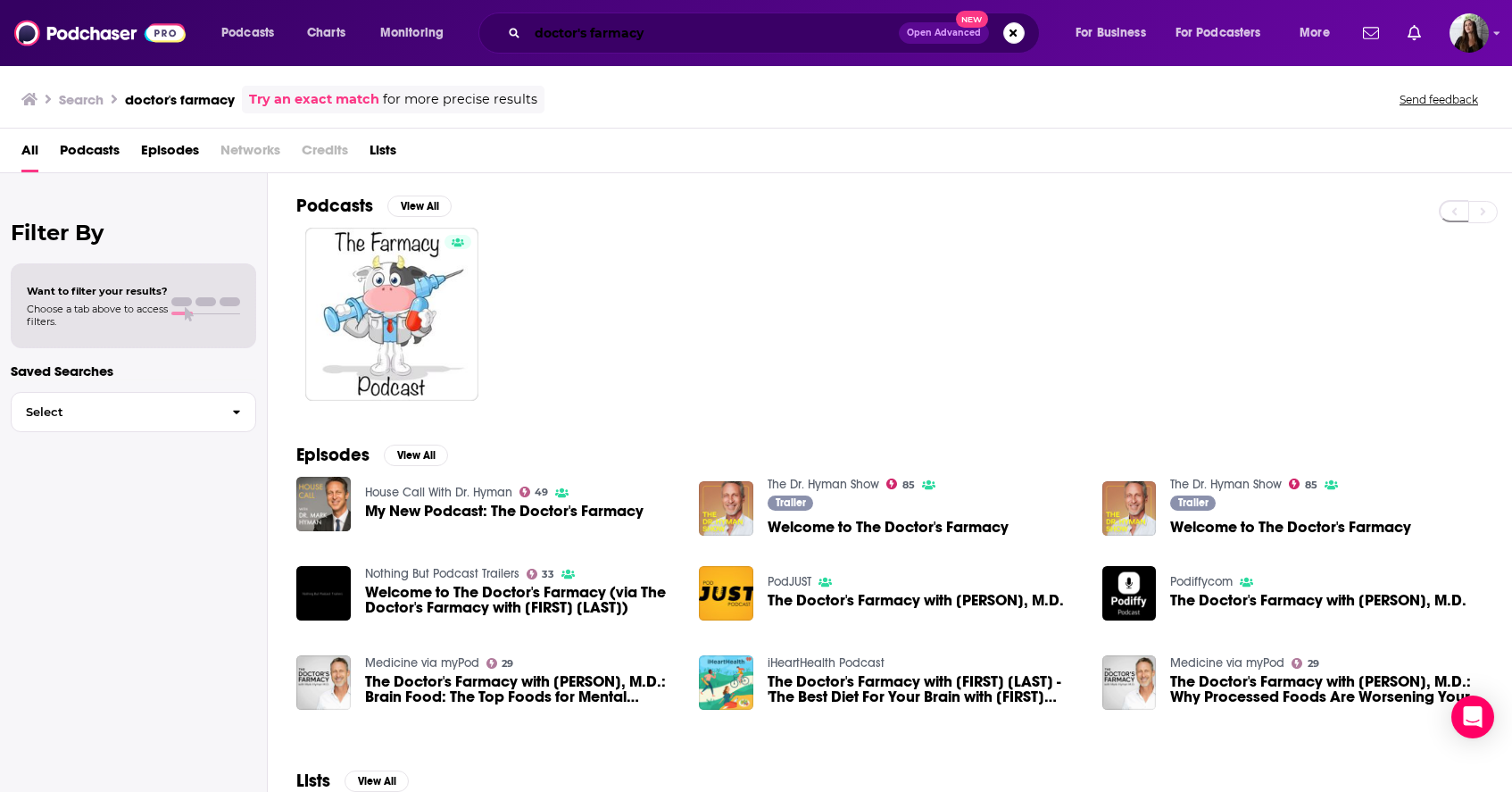 click on "doctor's farmacy" at bounding box center (713, 33) 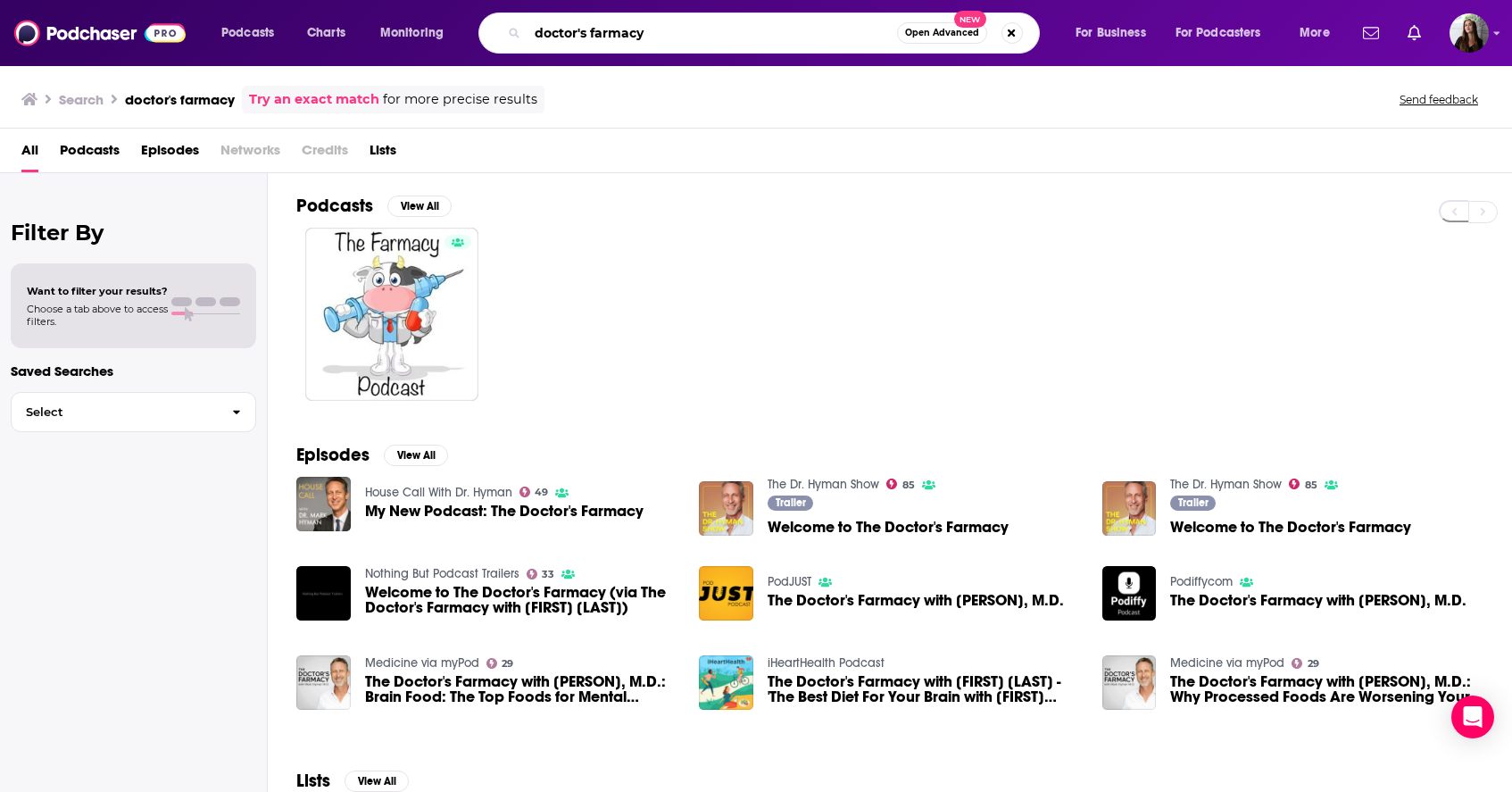 click on "doctor's farmacy" at bounding box center [712, 33] 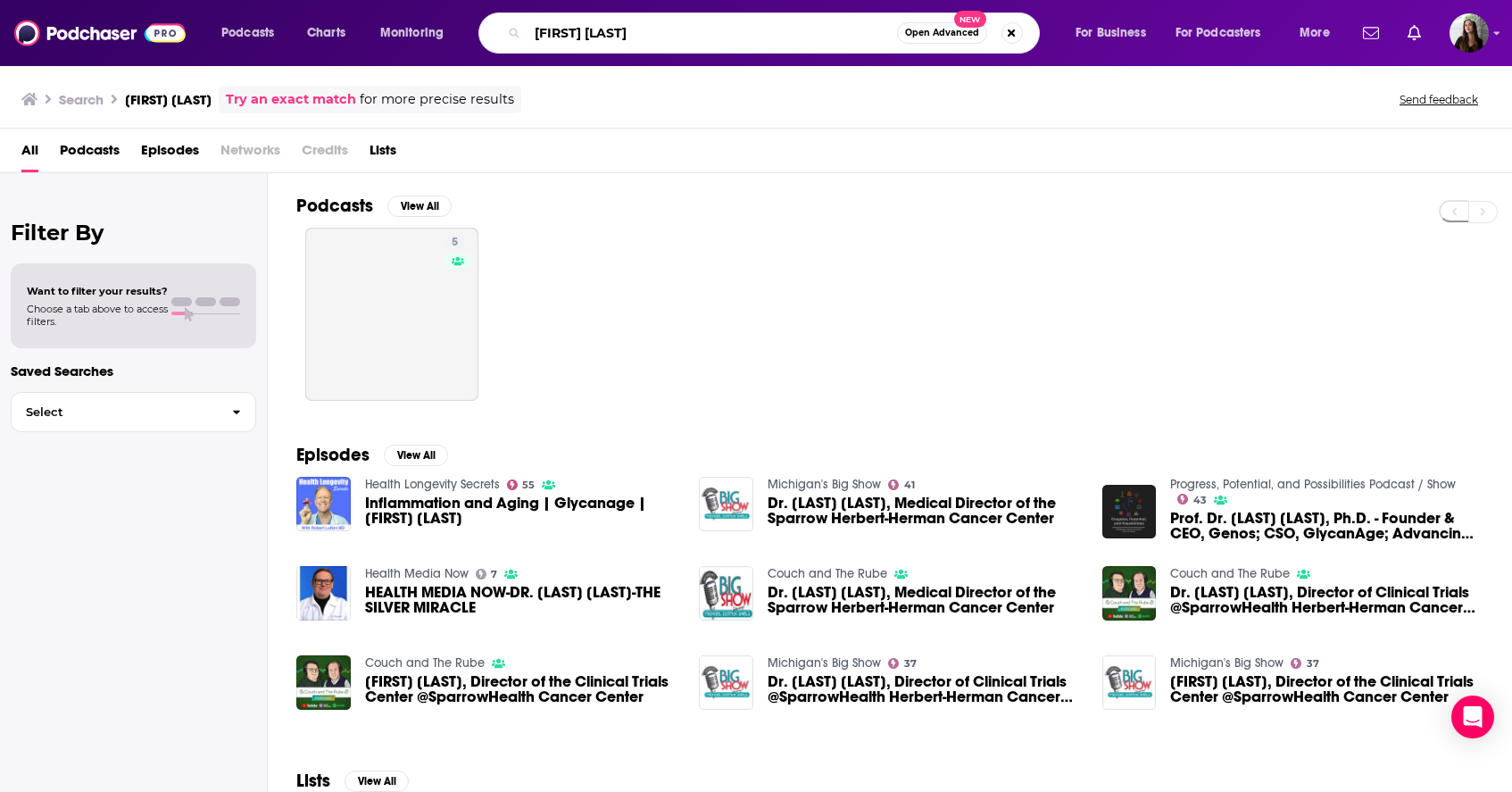 click on "[FIRST] [LAST]" at bounding box center [712, 33] 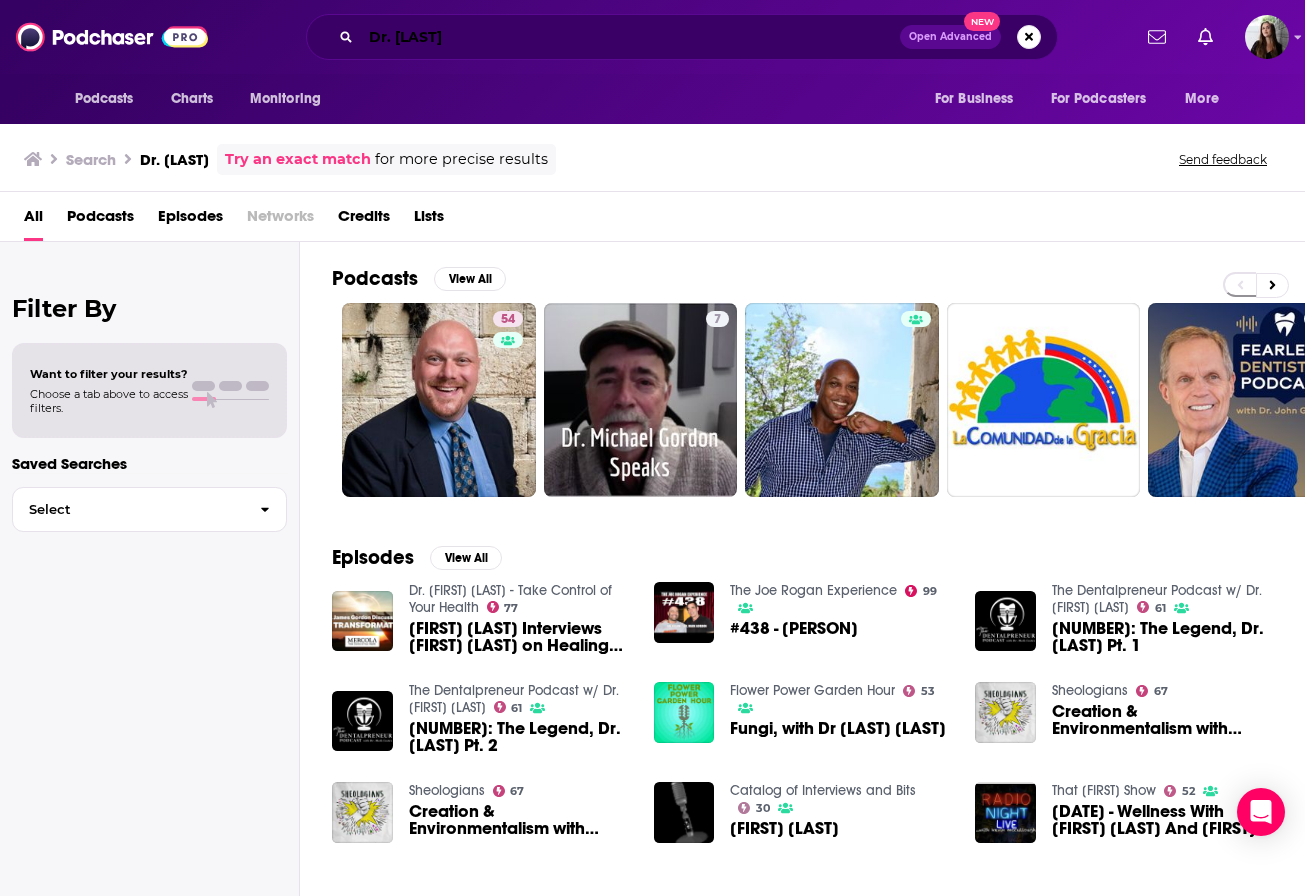 click on "Dr. [LAST]" at bounding box center (630, 37) 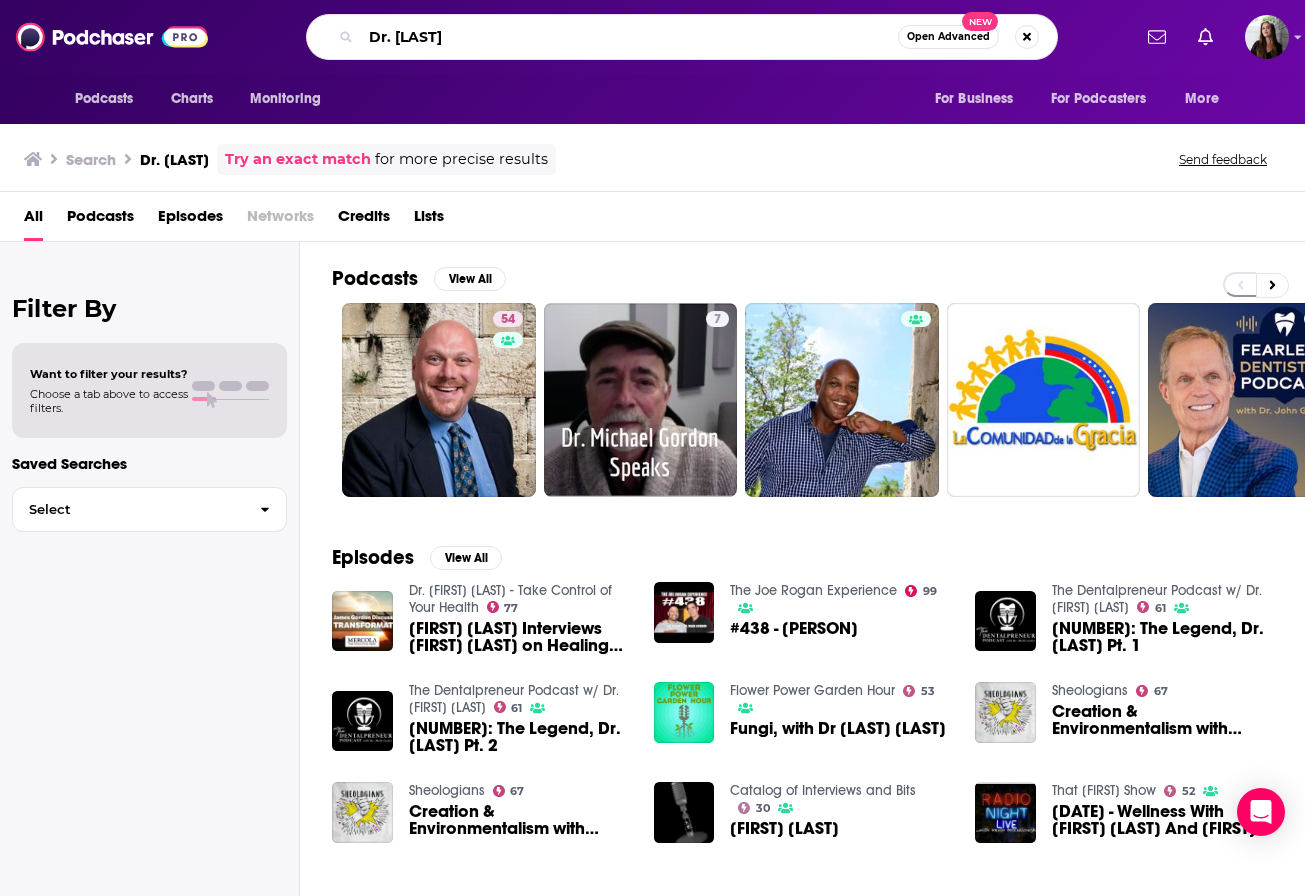 click on "Dr. [LAST]" at bounding box center (629, 37) 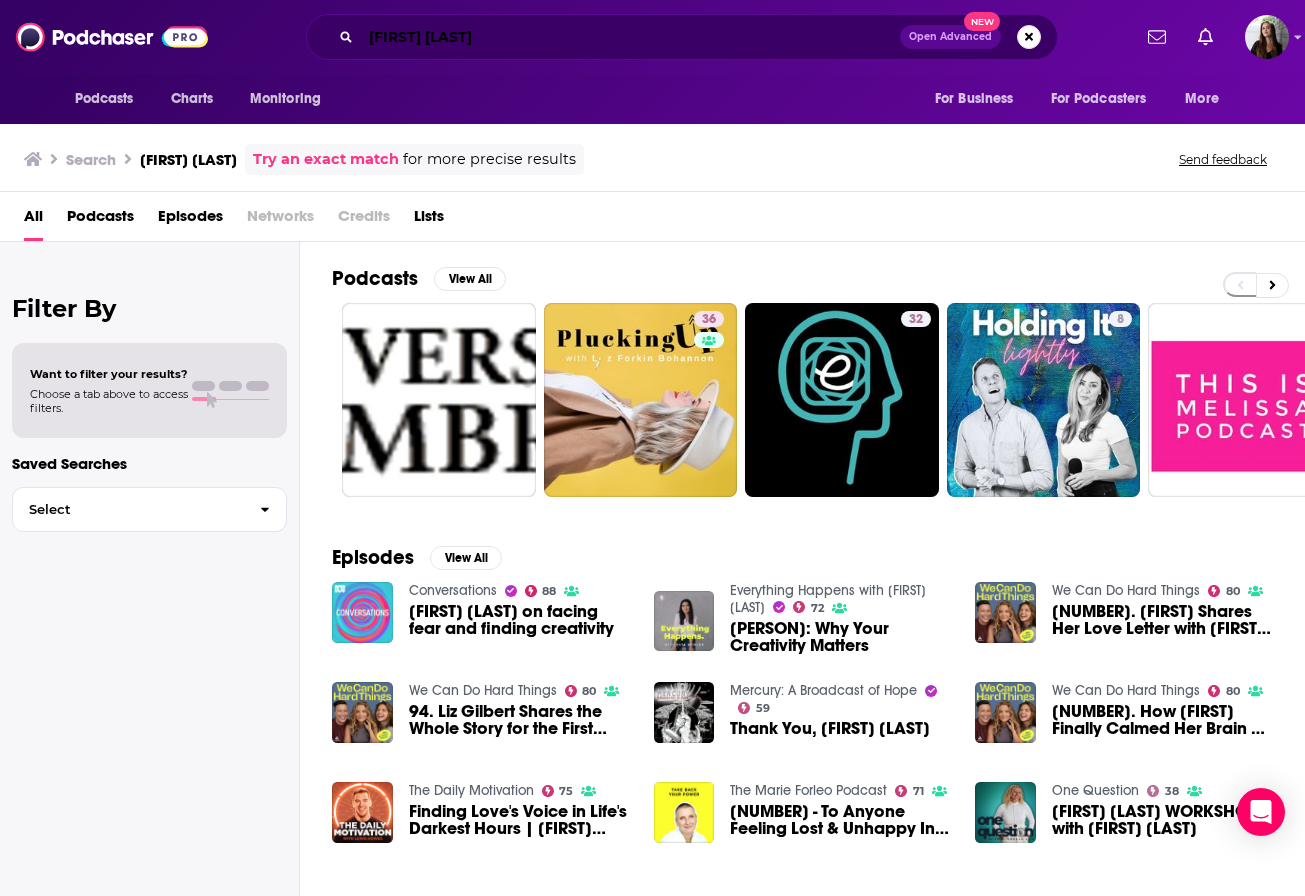 click on "[FIRST] [LAST]" at bounding box center (630, 37) 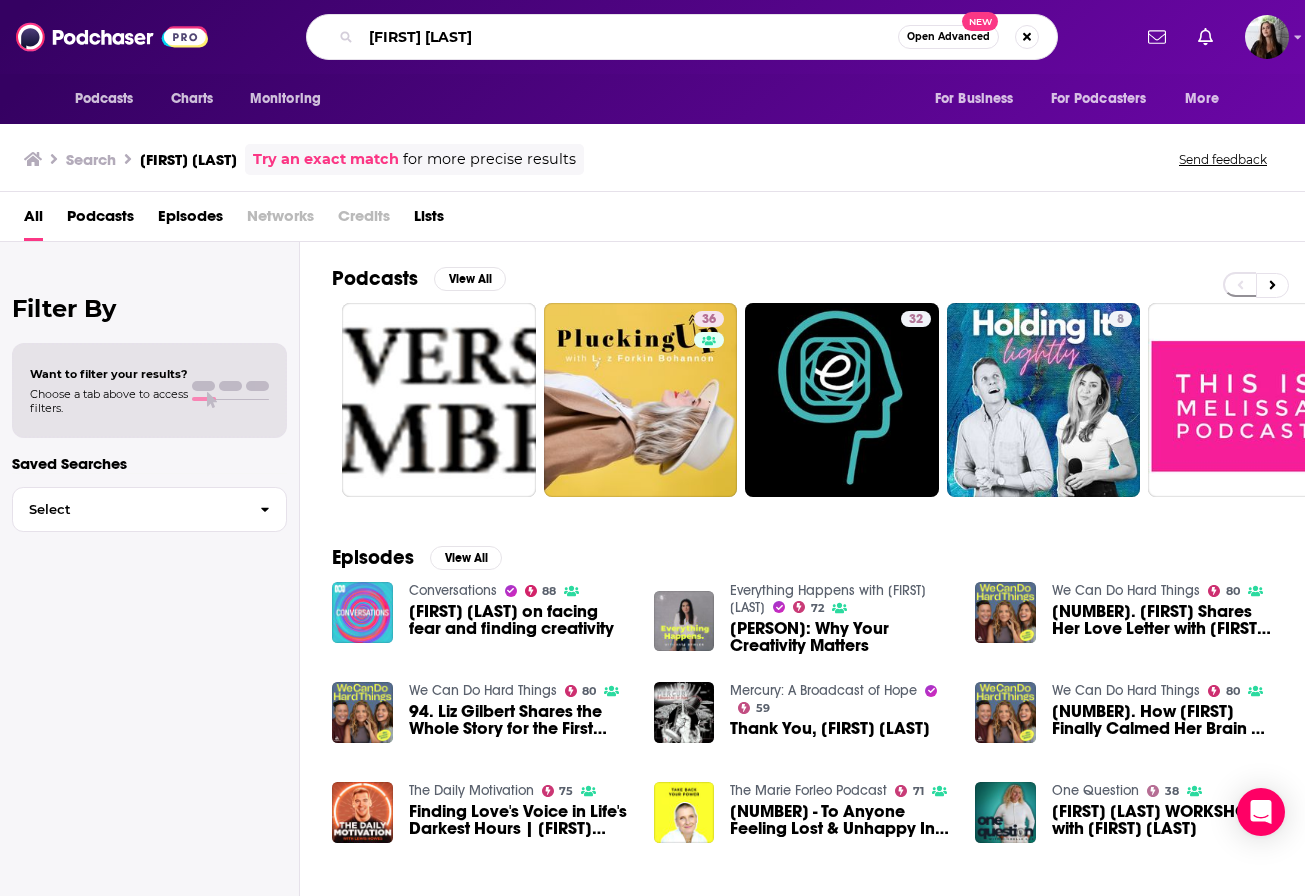 click on "[FIRST] [LAST]" at bounding box center (629, 37) 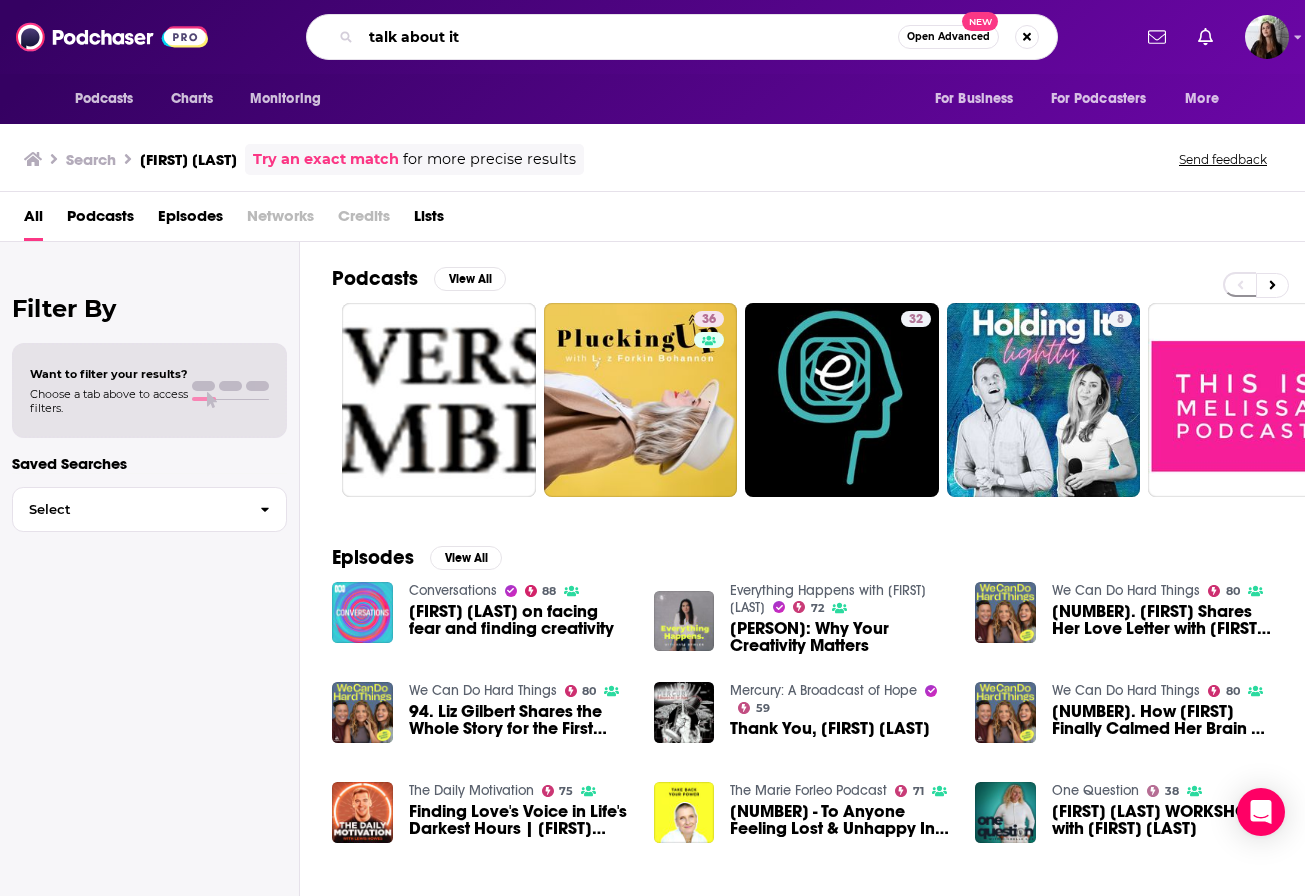 type on "talk about it" 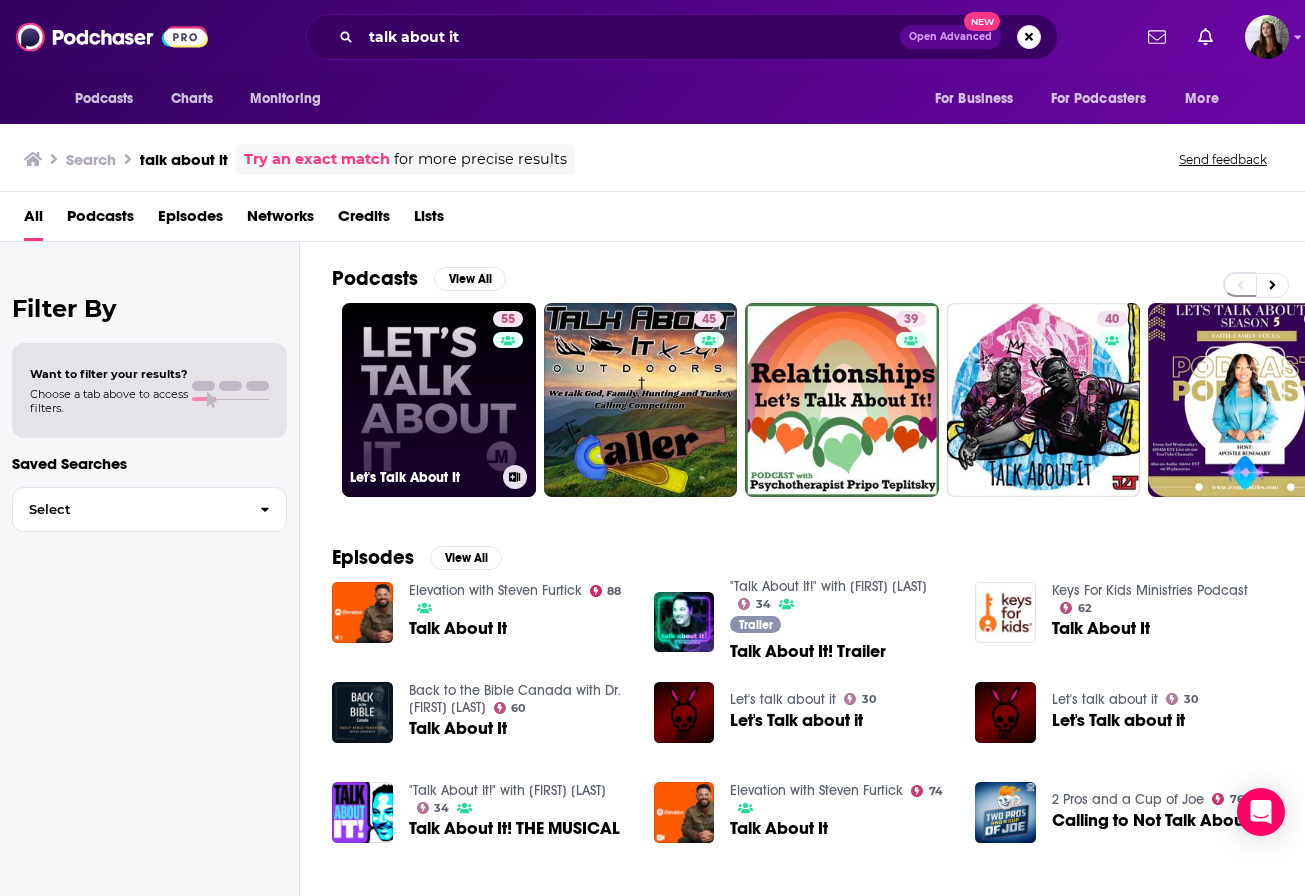 click on "[NUMBER] Let's Talk About It" at bounding box center [439, 400] 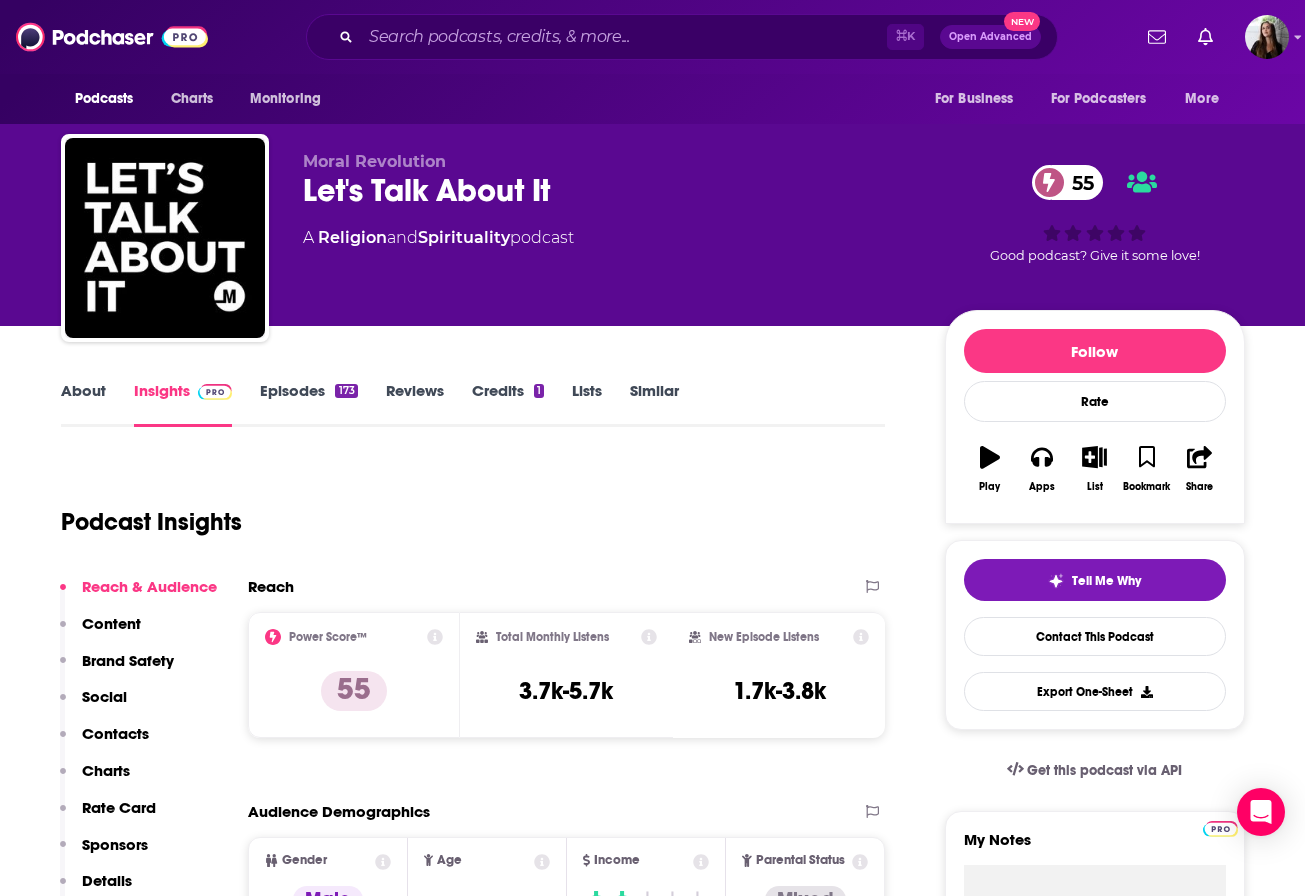 scroll, scrollTop: 2, scrollLeft: 0, axis: vertical 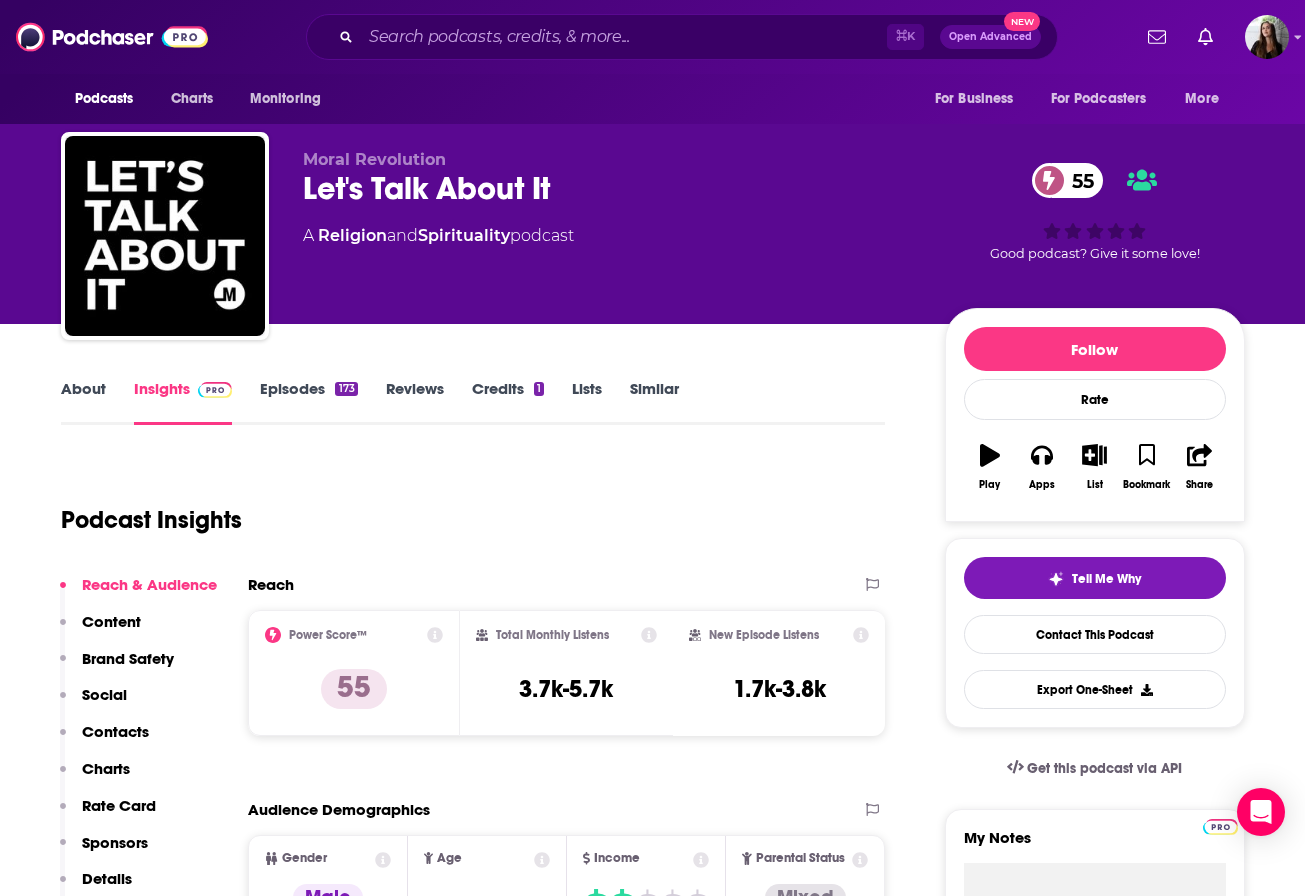 click on "About" at bounding box center [83, 402] 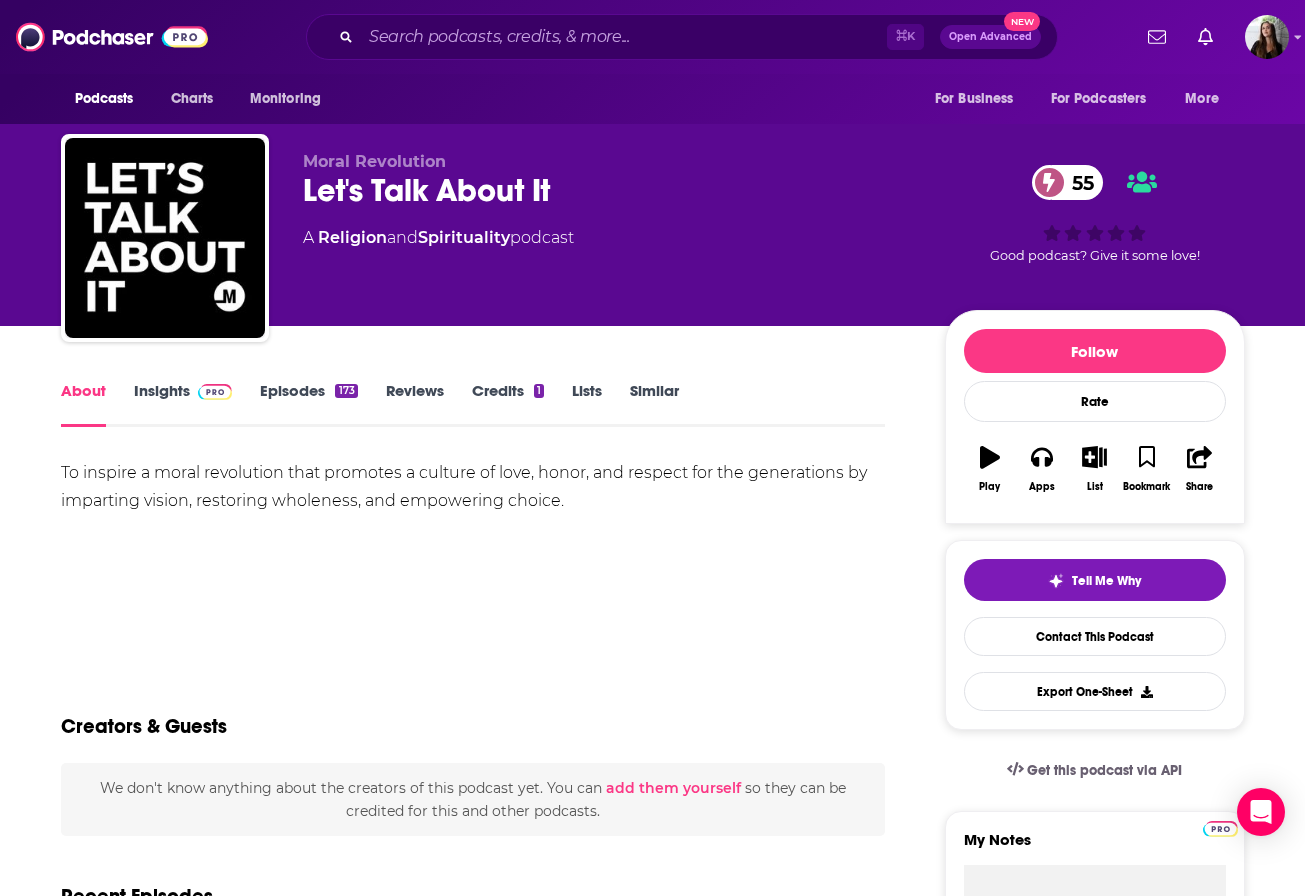 scroll, scrollTop: 14, scrollLeft: 0, axis: vertical 